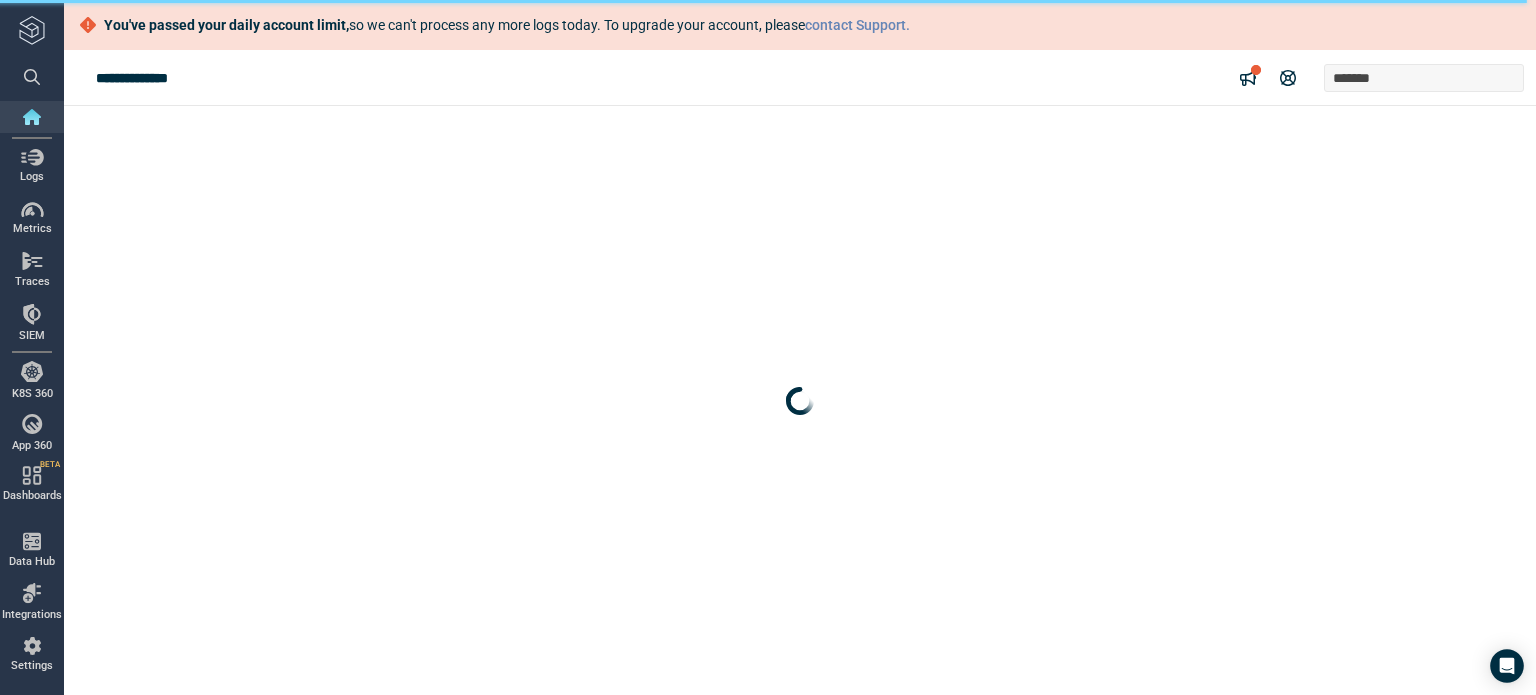scroll, scrollTop: 0, scrollLeft: 0, axis: both 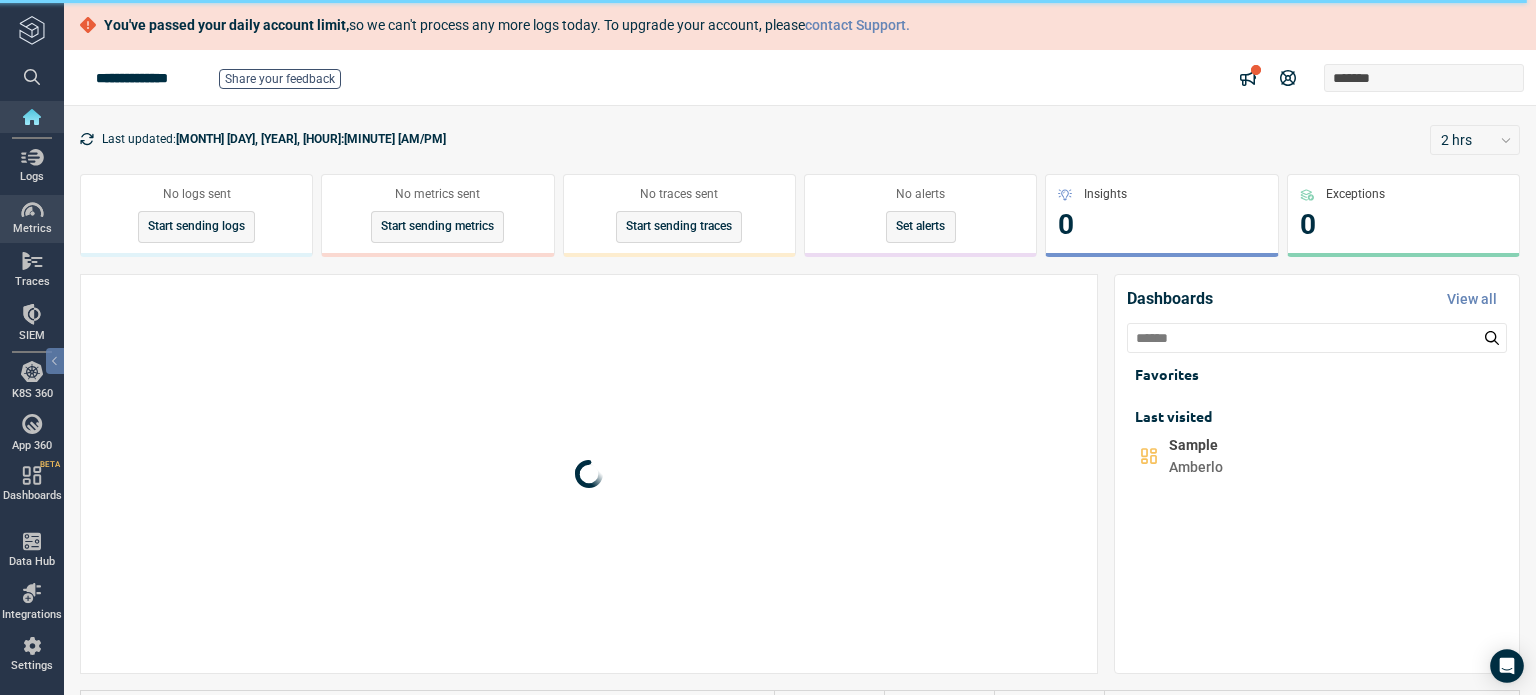 click at bounding box center (32, 210) 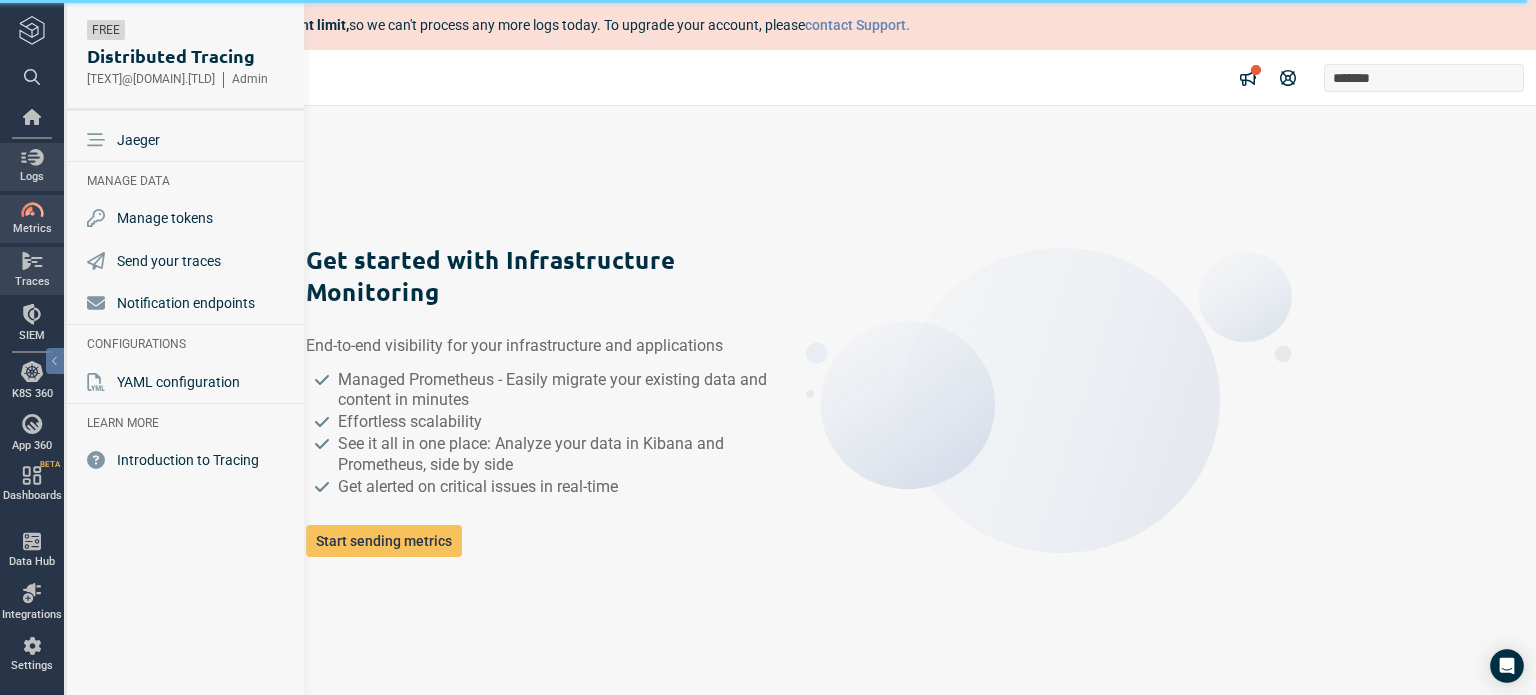 click at bounding box center [32, 157] 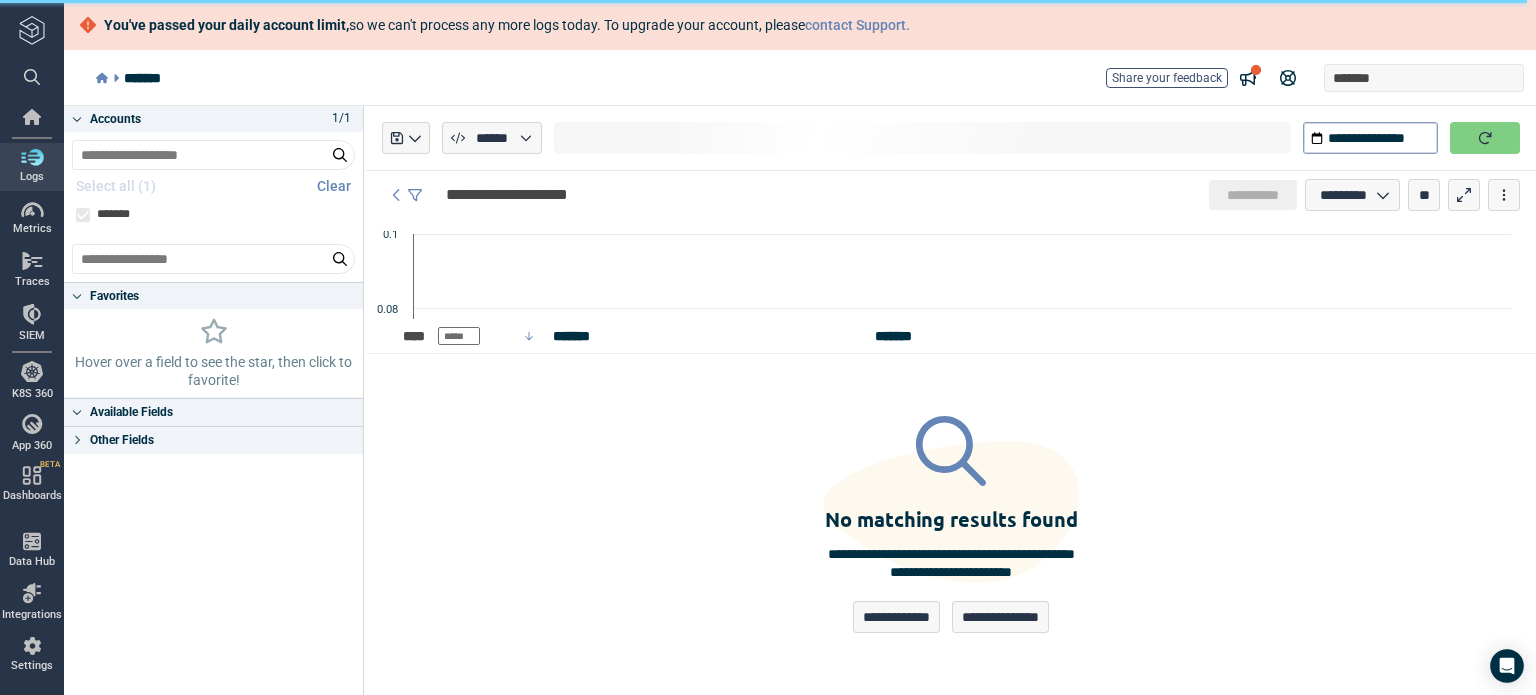 type on "*" 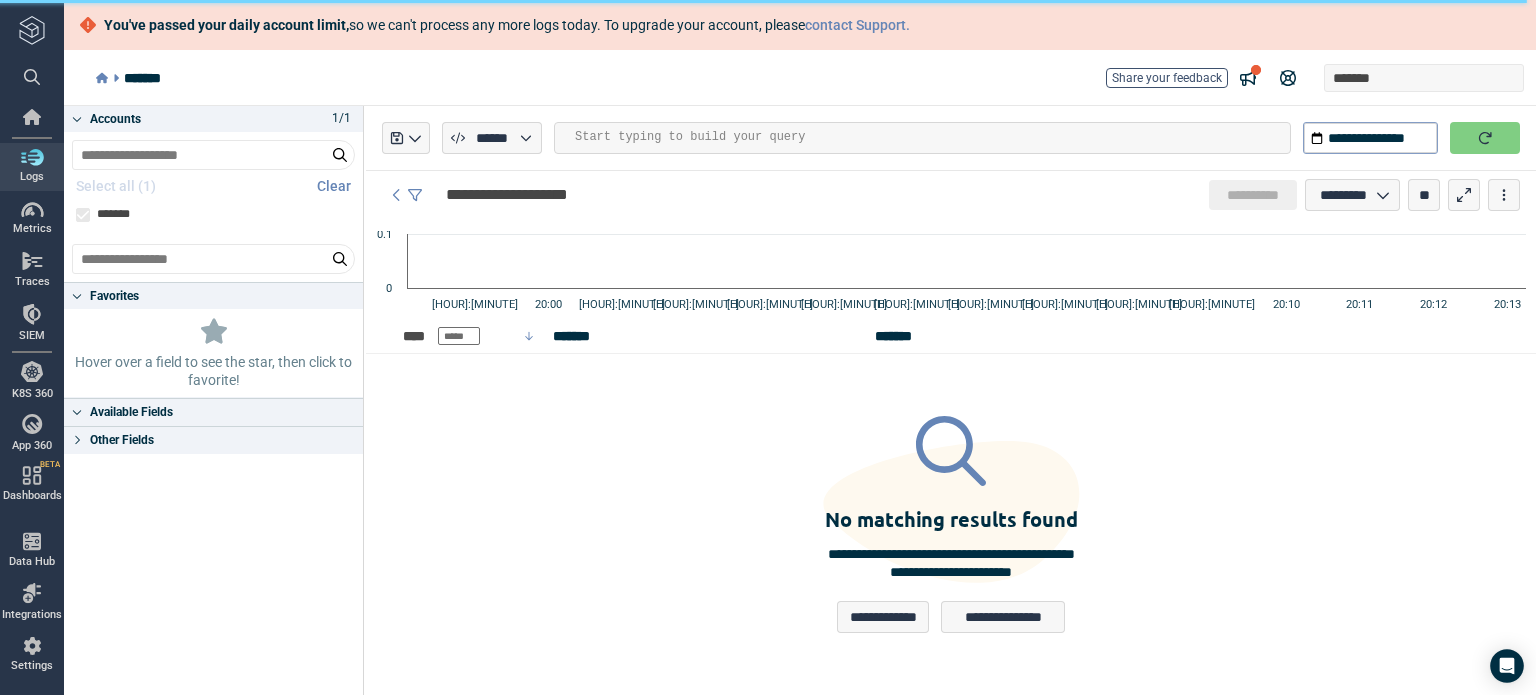 click at bounding box center [932, 137] 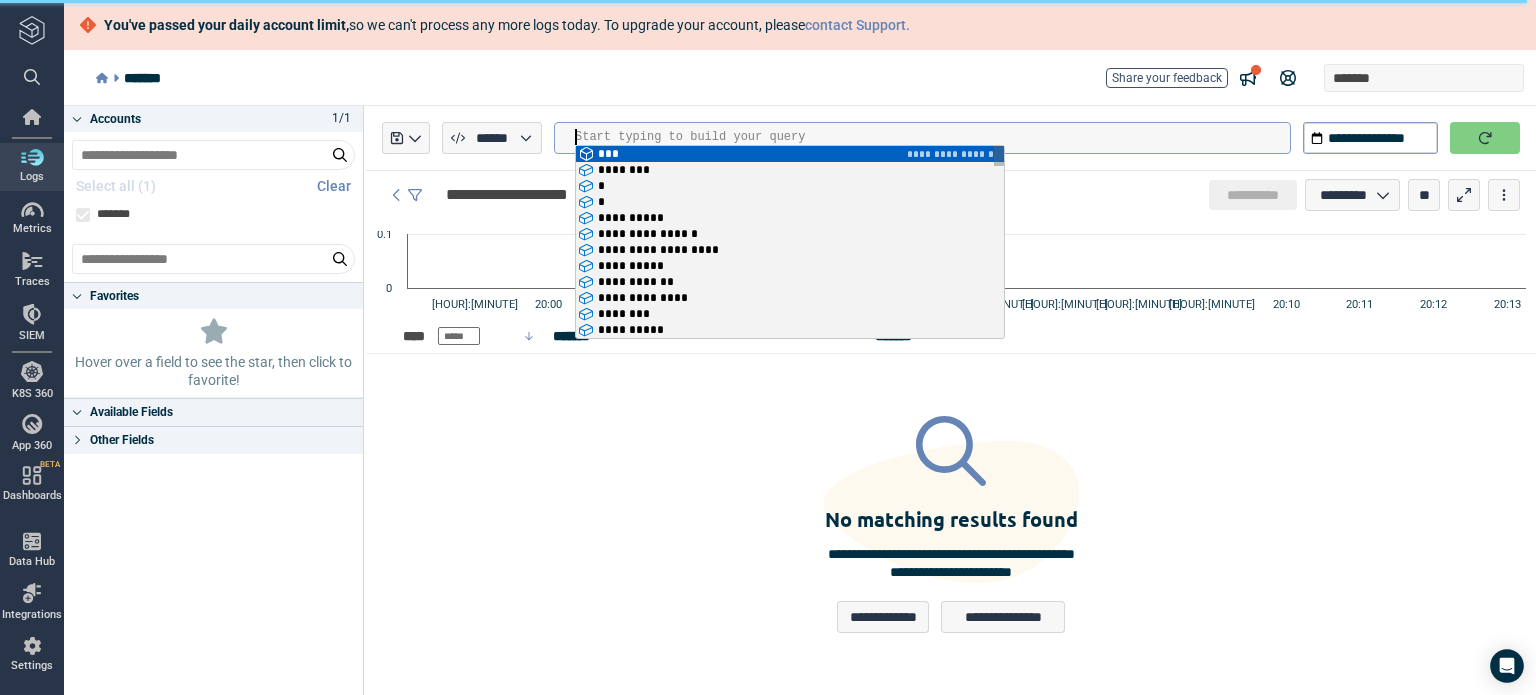 scroll, scrollTop: 0, scrollLeft: 0, axis: both 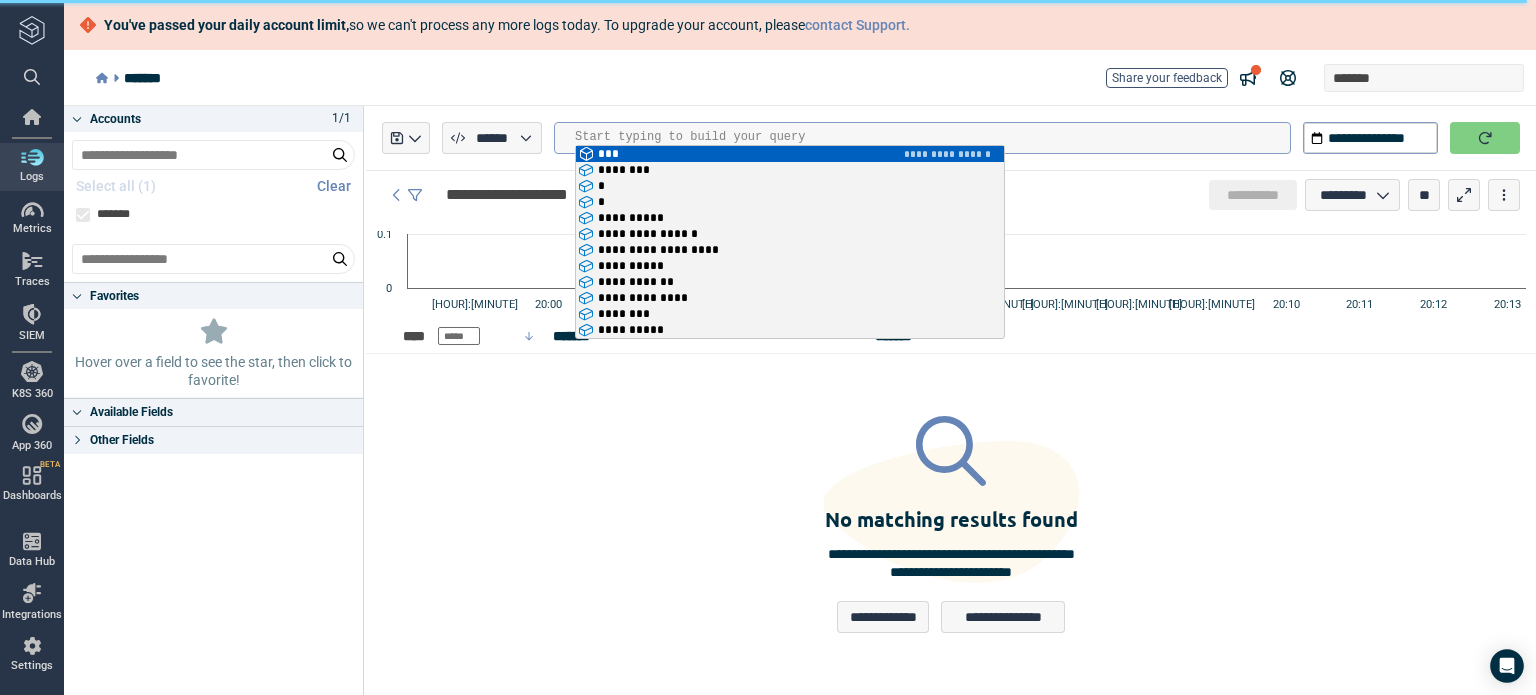 type on "**" 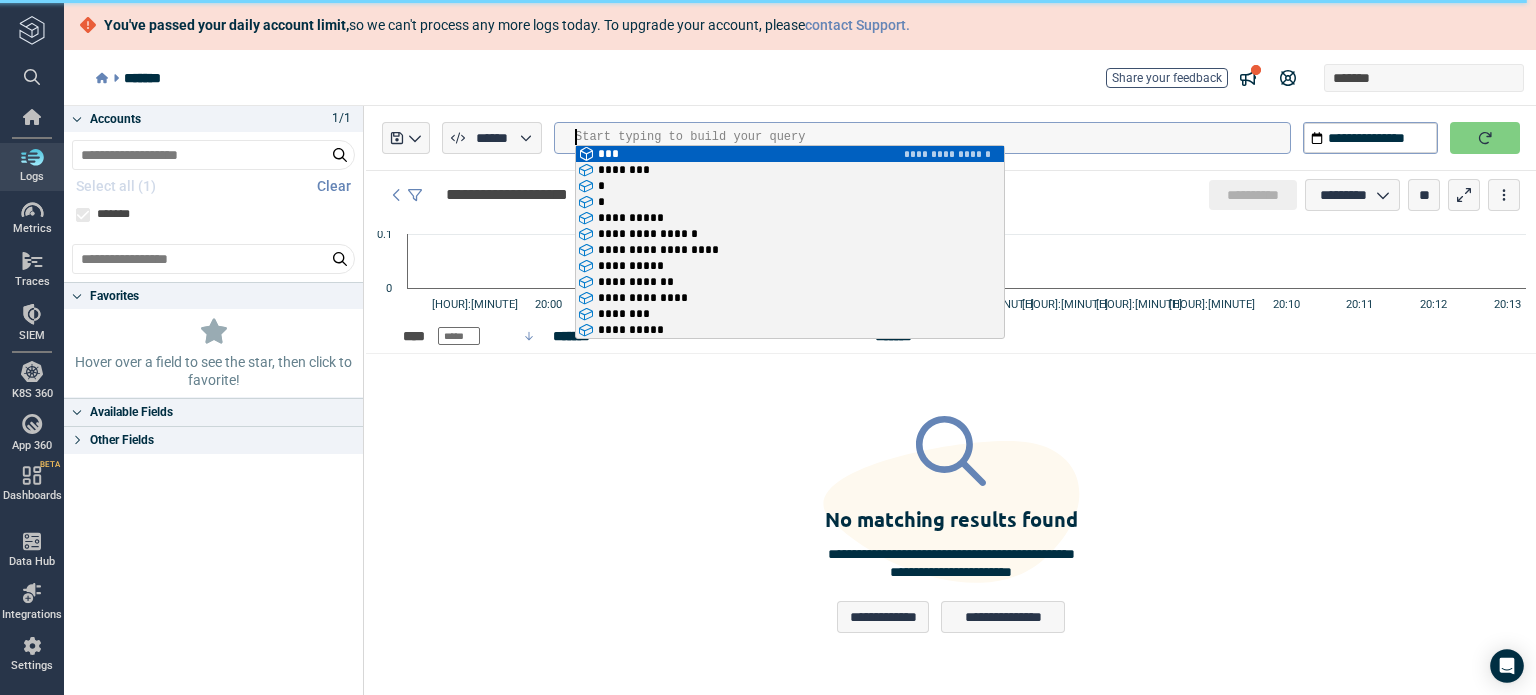 click at bounding box center (932, 137) 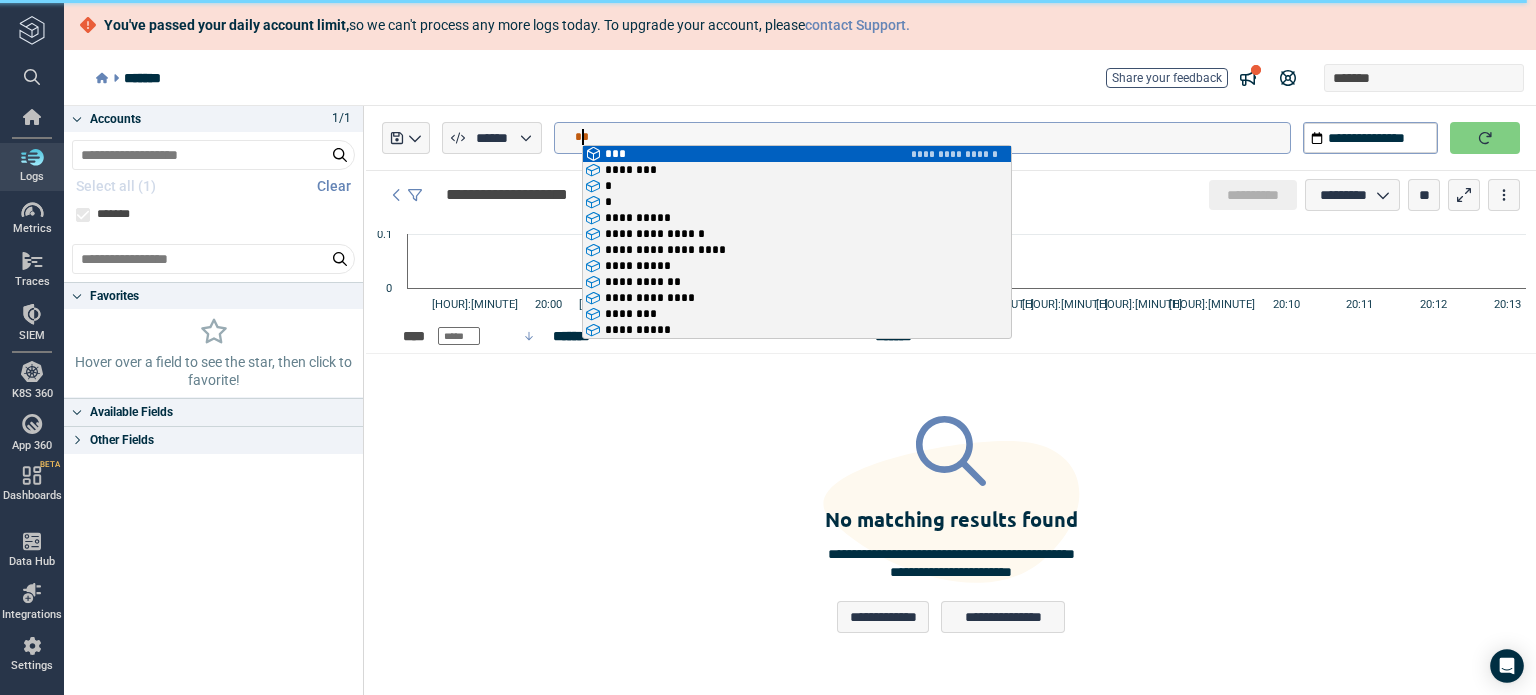 scroll, scrollTop: 0, scrollLeft: 0, axis: both 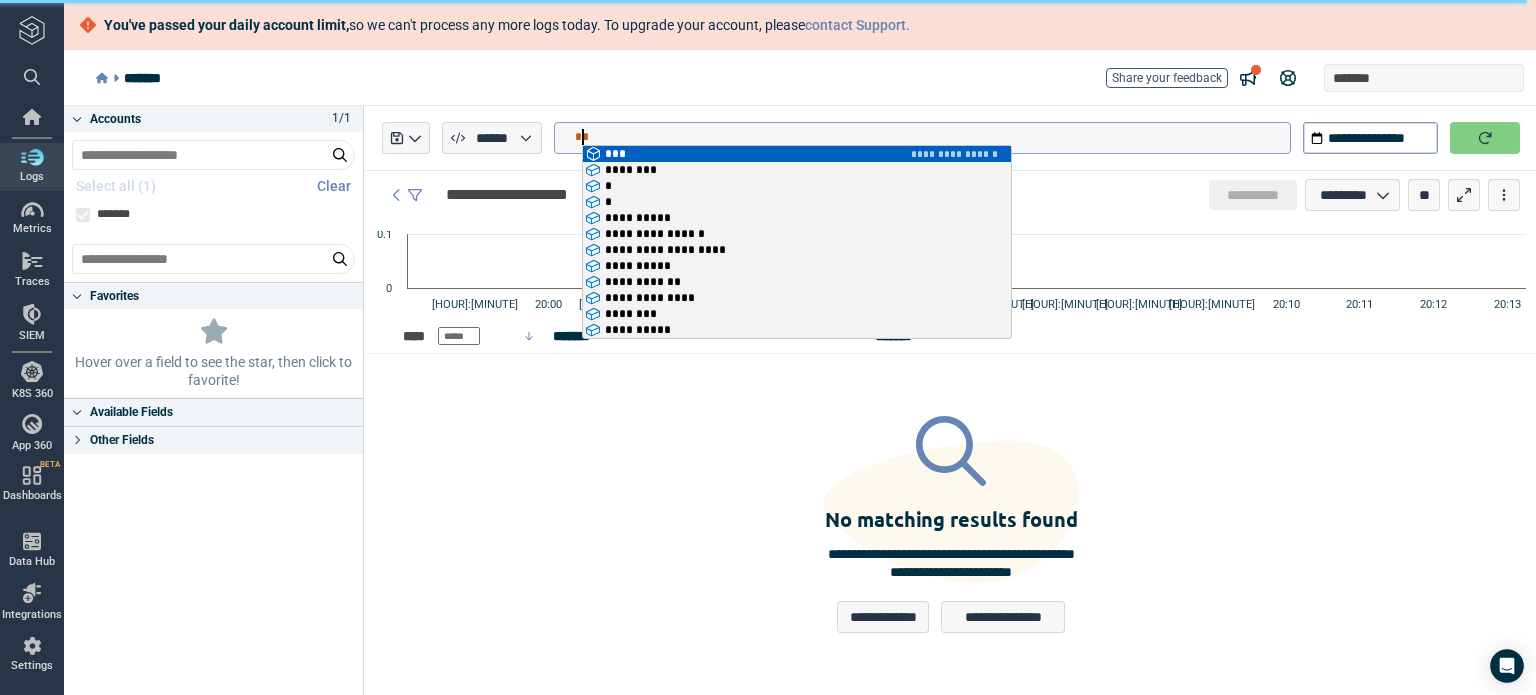type on "**********" 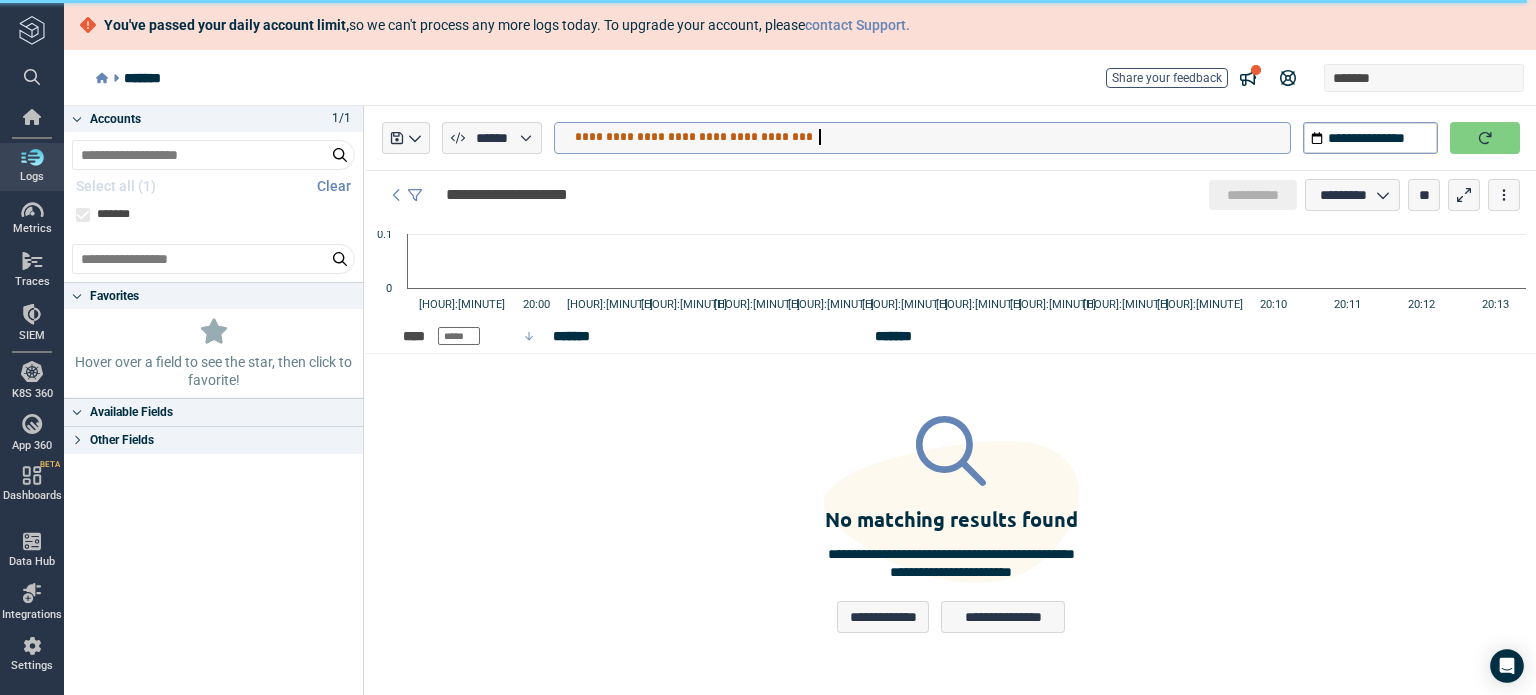 type on "*" 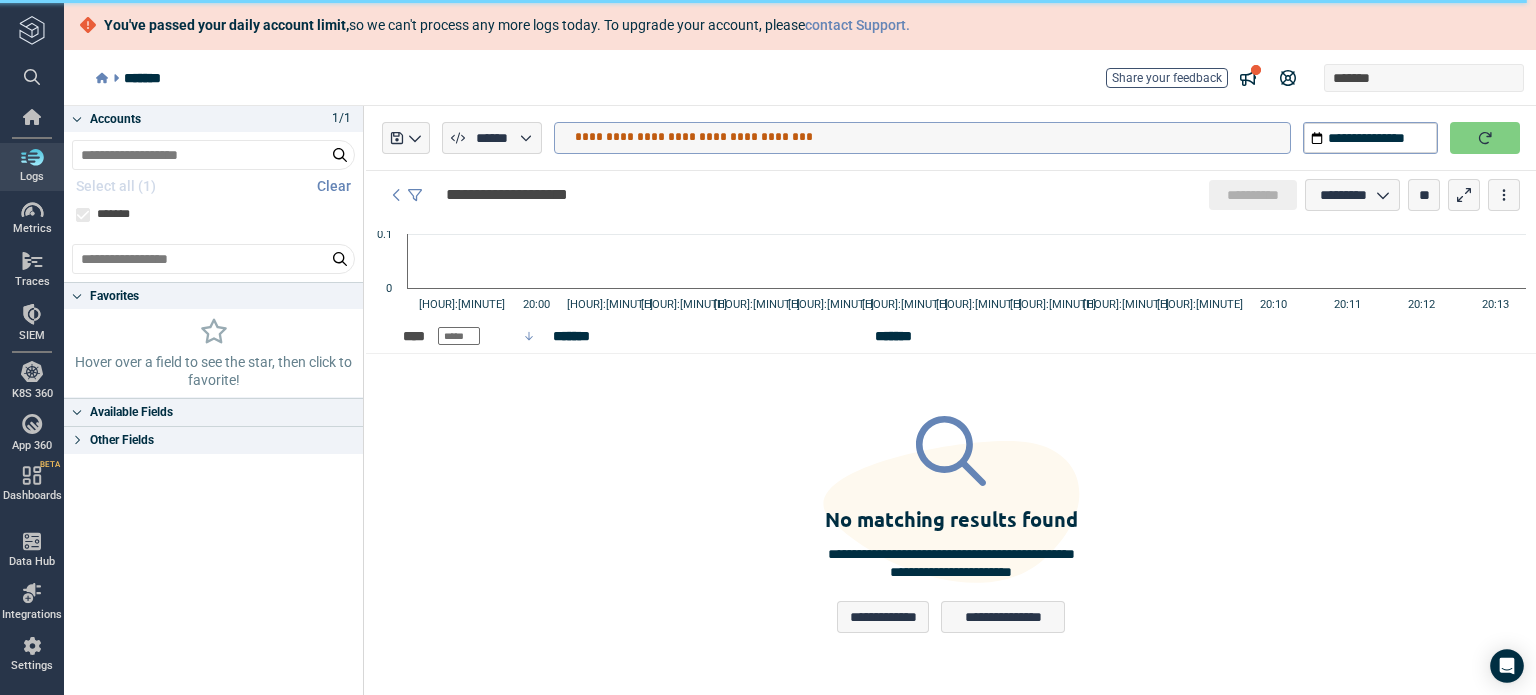 type on "**********" 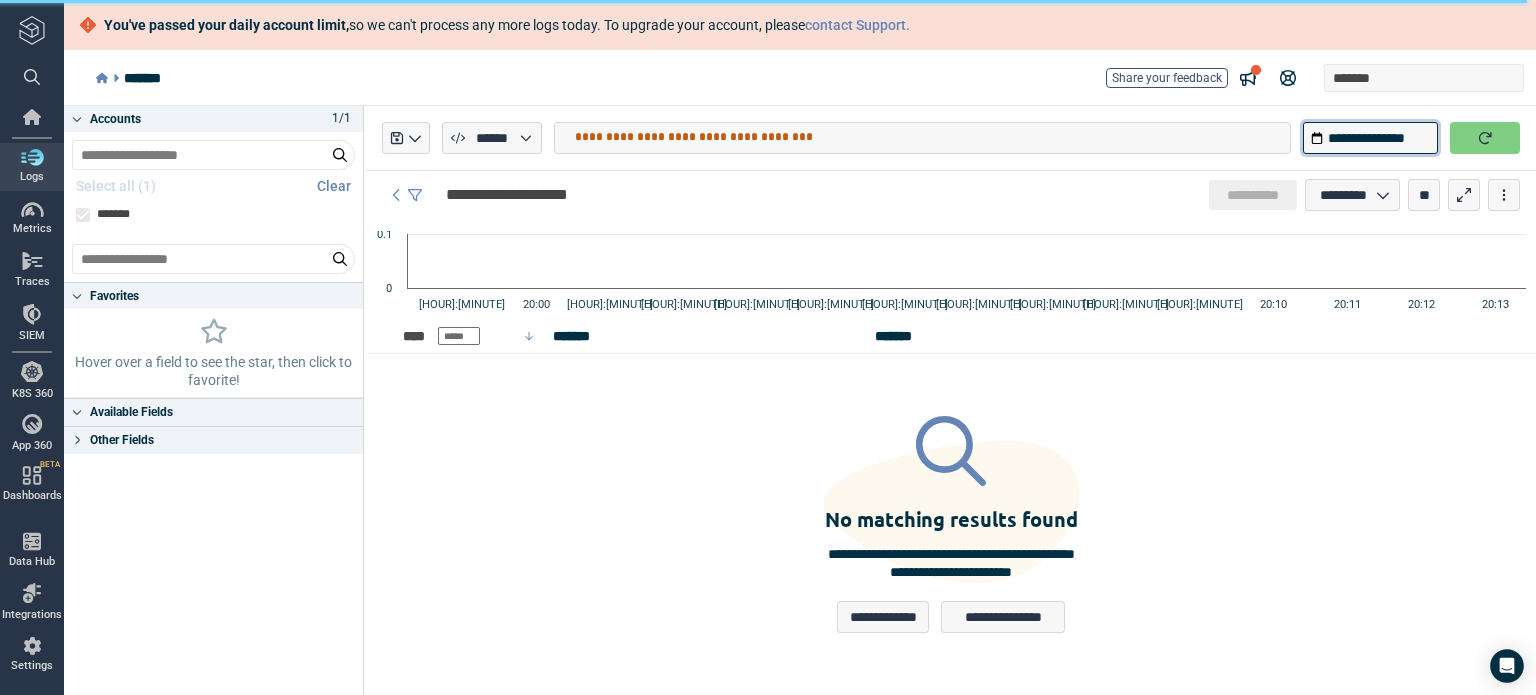 click on "**********" at bounding box center (1370, 138) 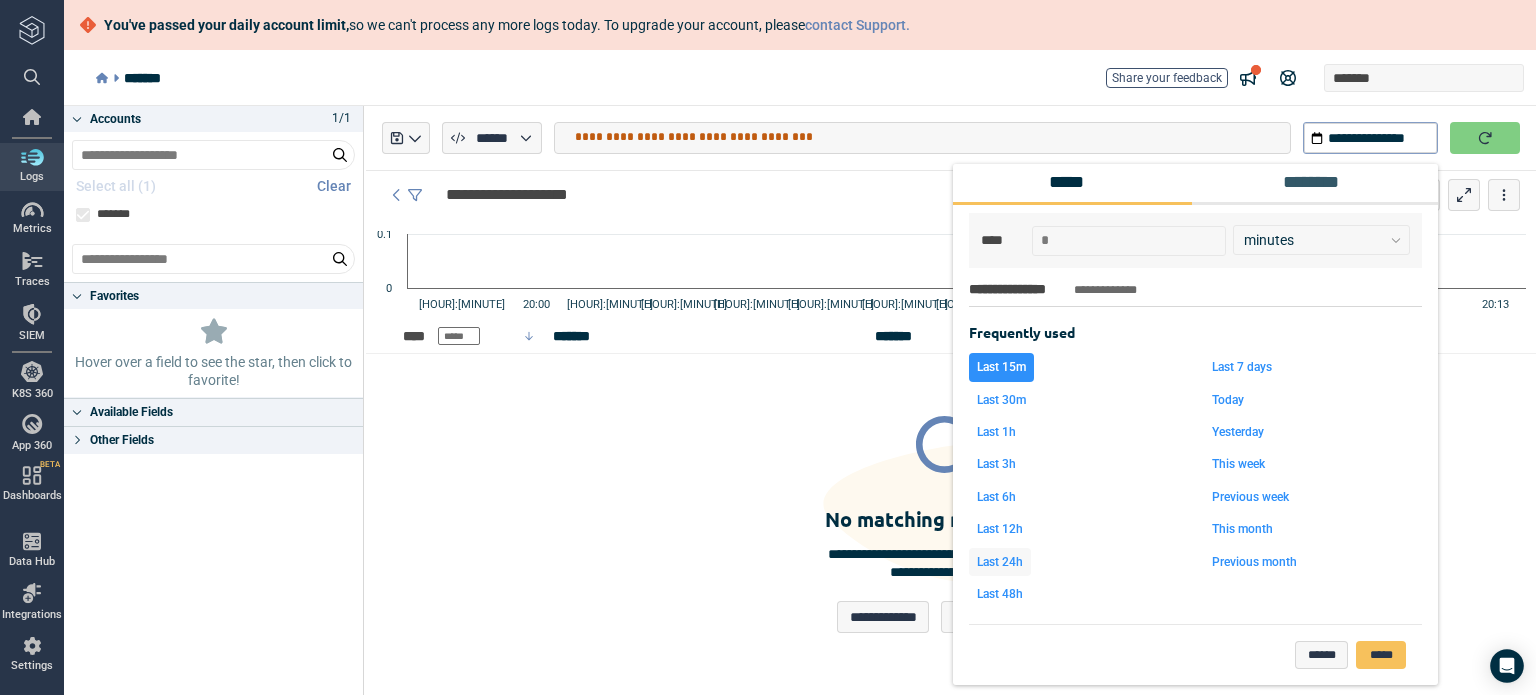 click on "Last 24h" at bounding box center (1000, 562) 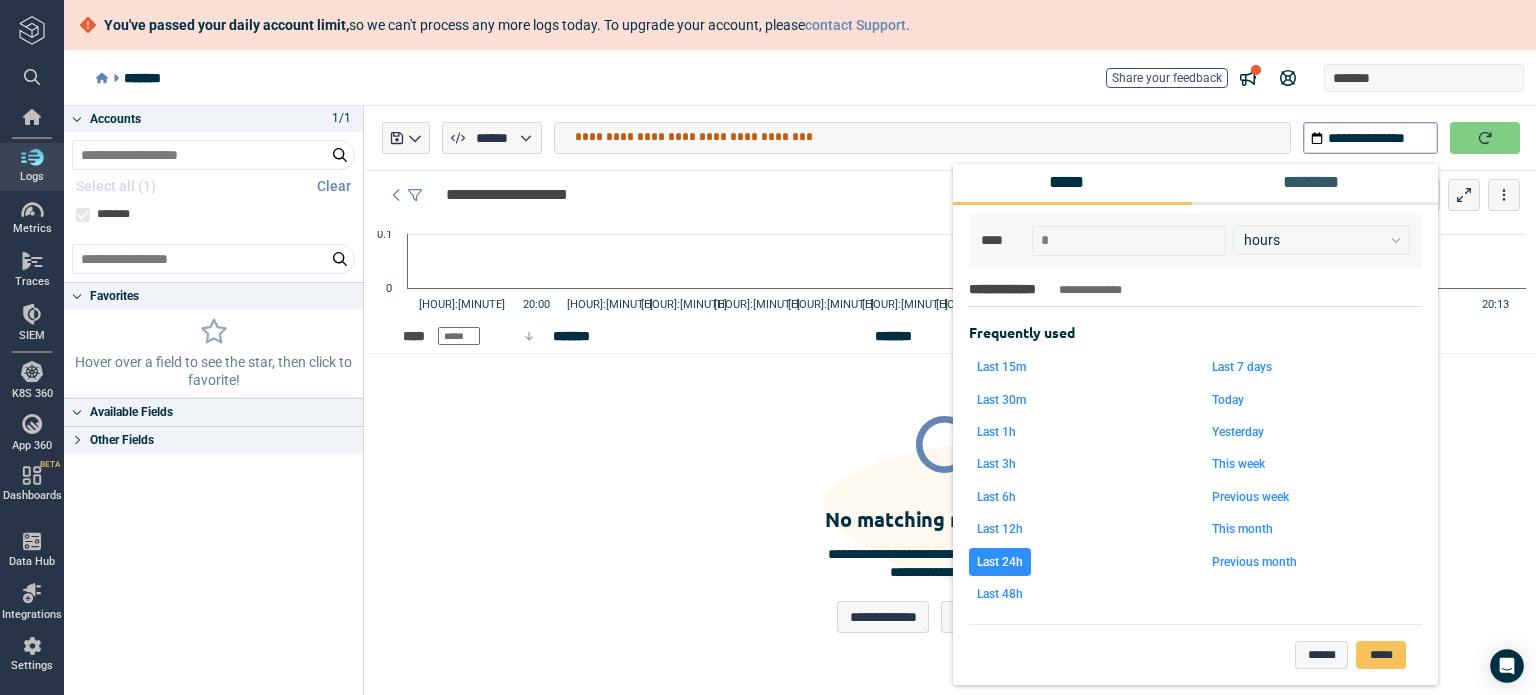 drag, startPoint x: 1400, startPoint y: 642, endPoint x: 1401, endPoint y: 579, distance: 63.007935 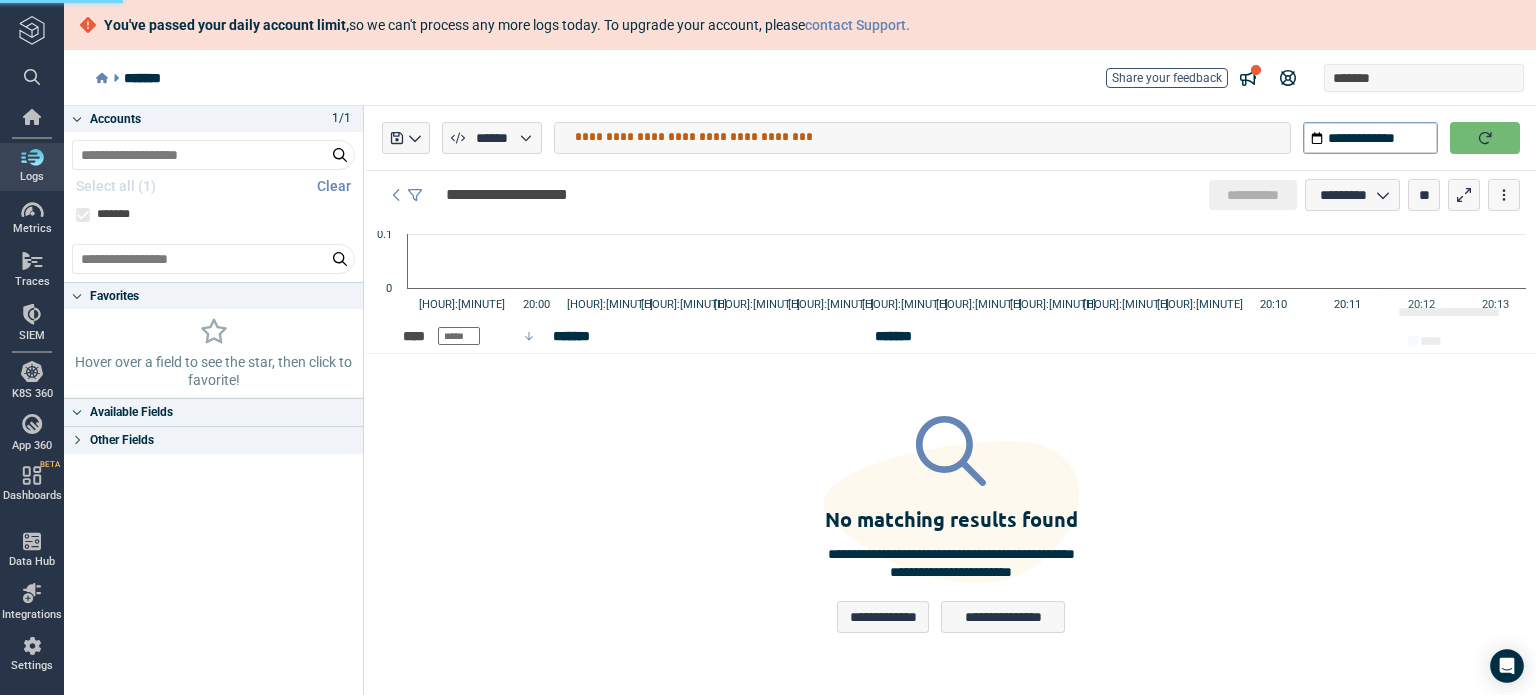 click at bounding box center (1485, 138) 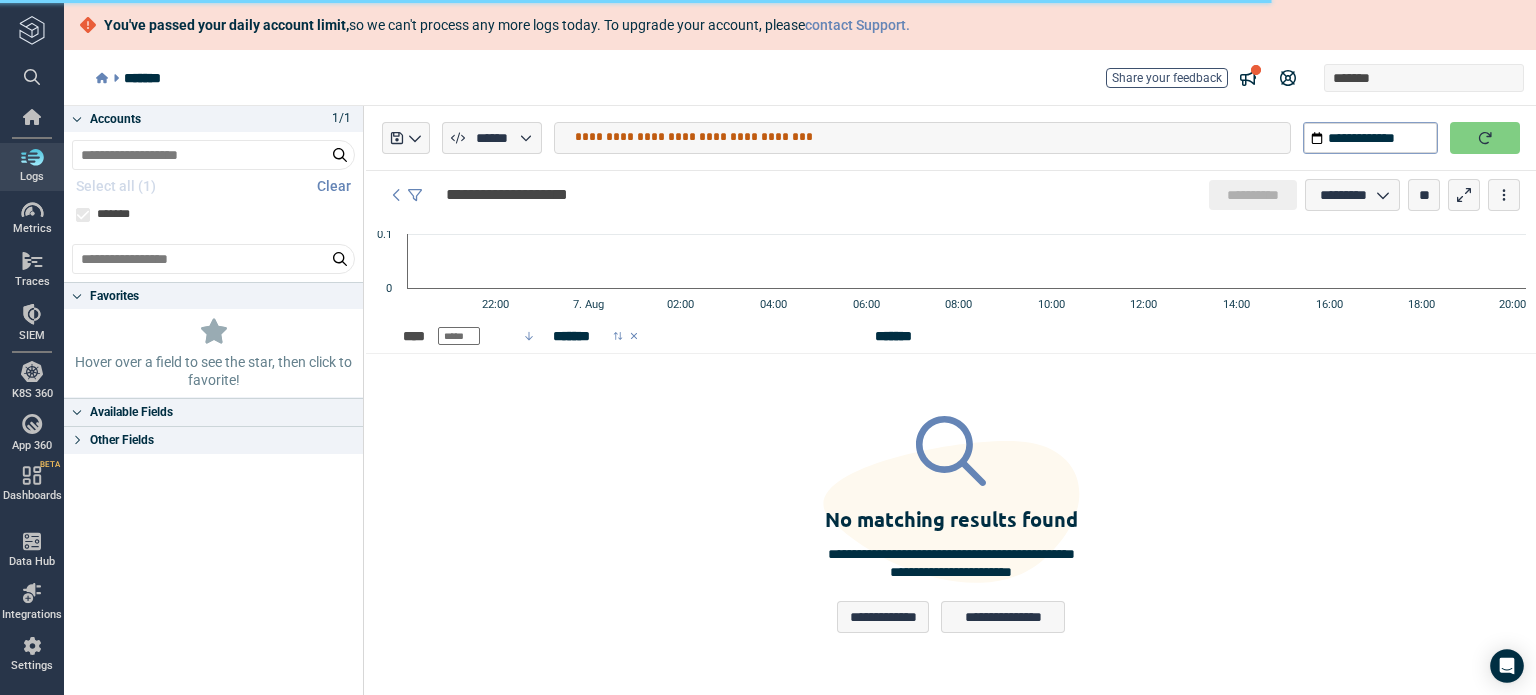 type on "*" 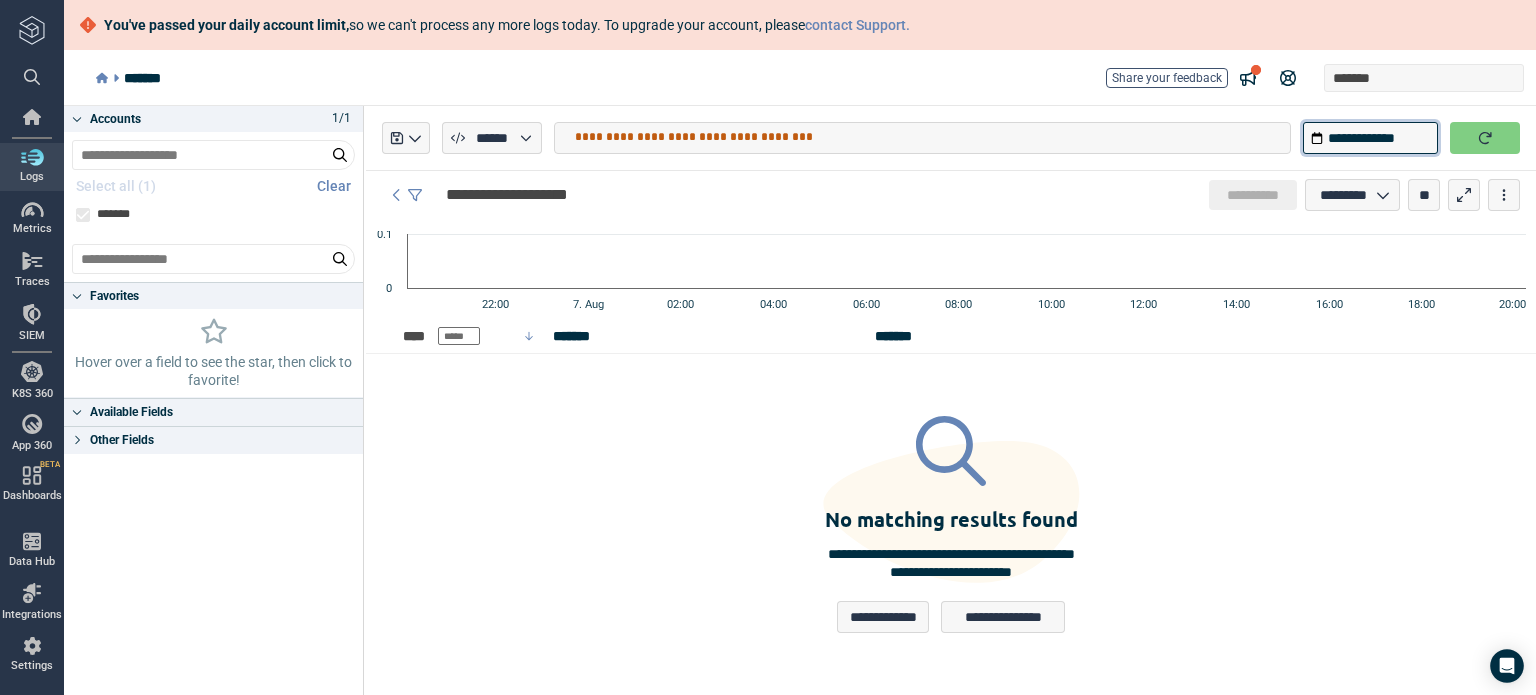 click on "**********" at bounding box center [1370, 138] 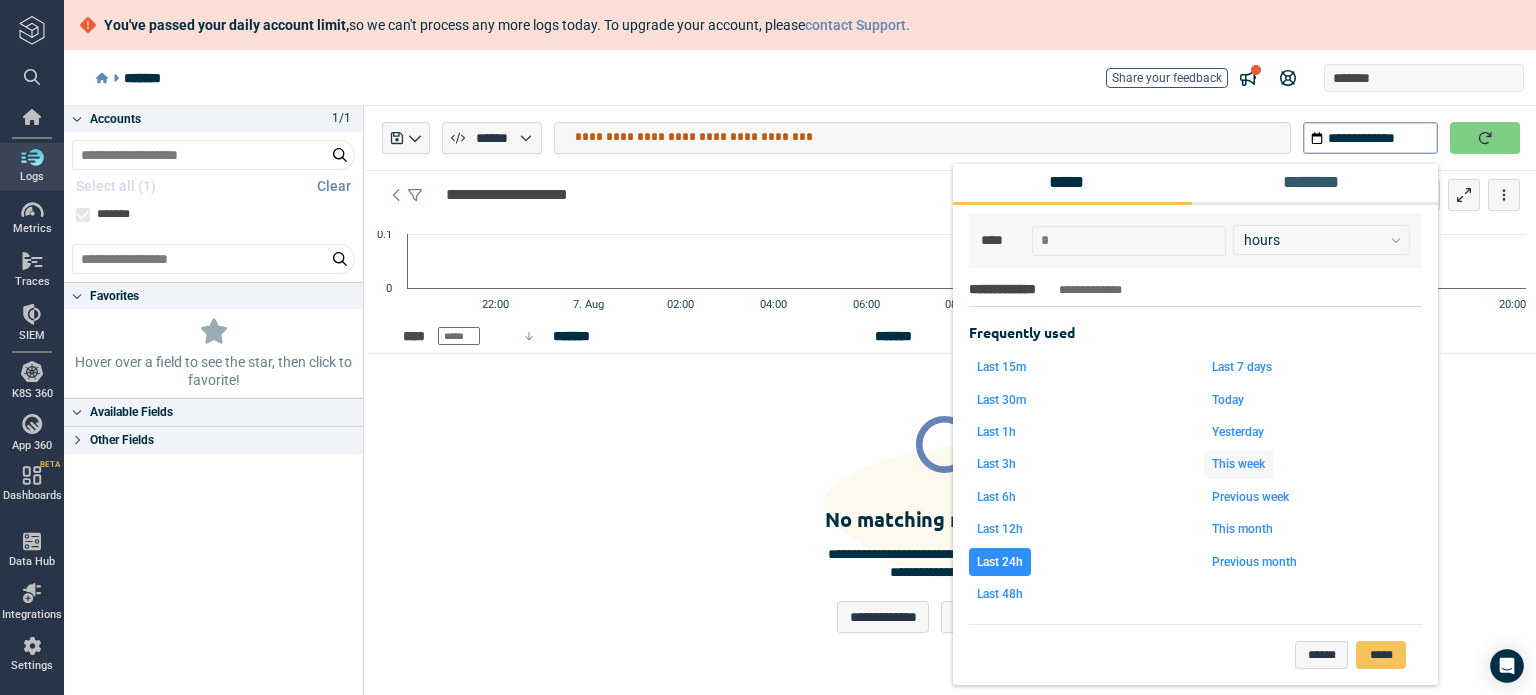 click on "This week" at bounding box center (1238, 464) 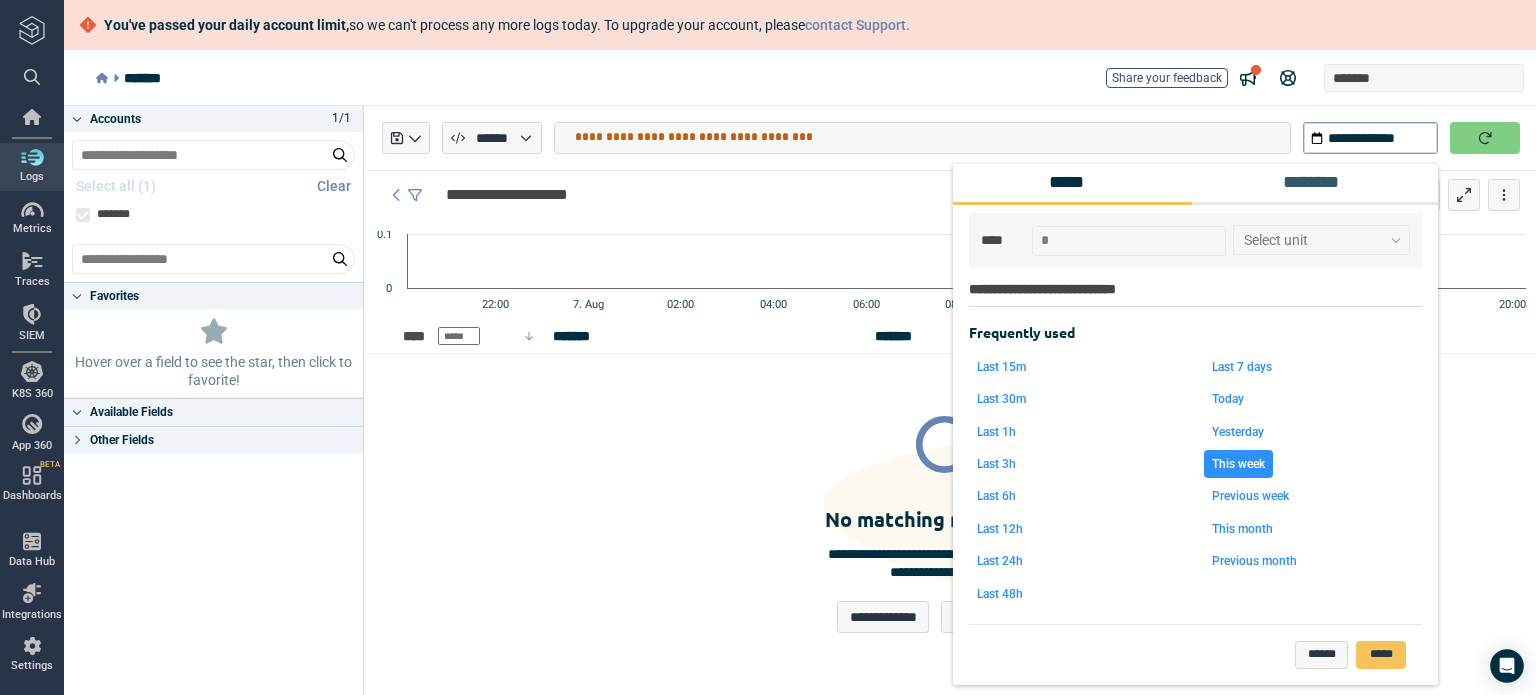 click on "*****" at bounding box center [1381, 655] 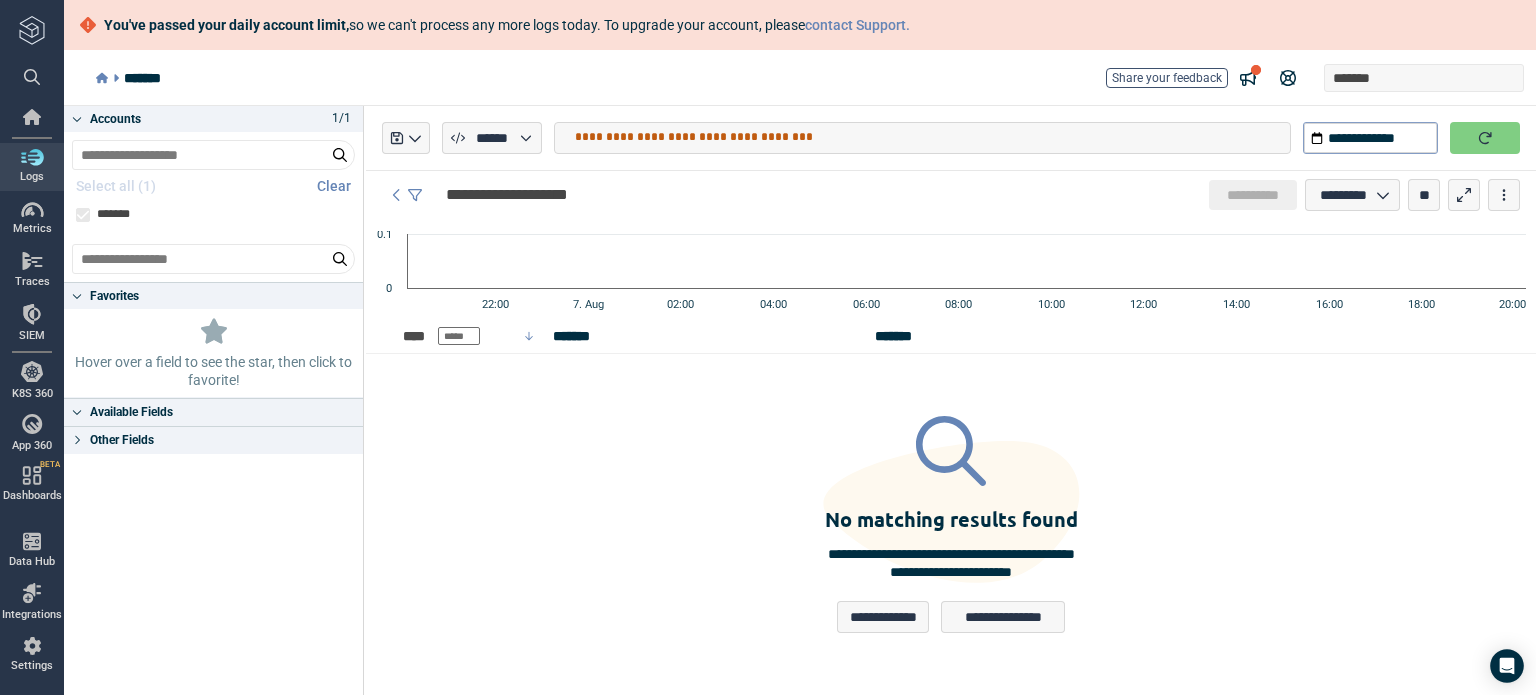 type on "*" 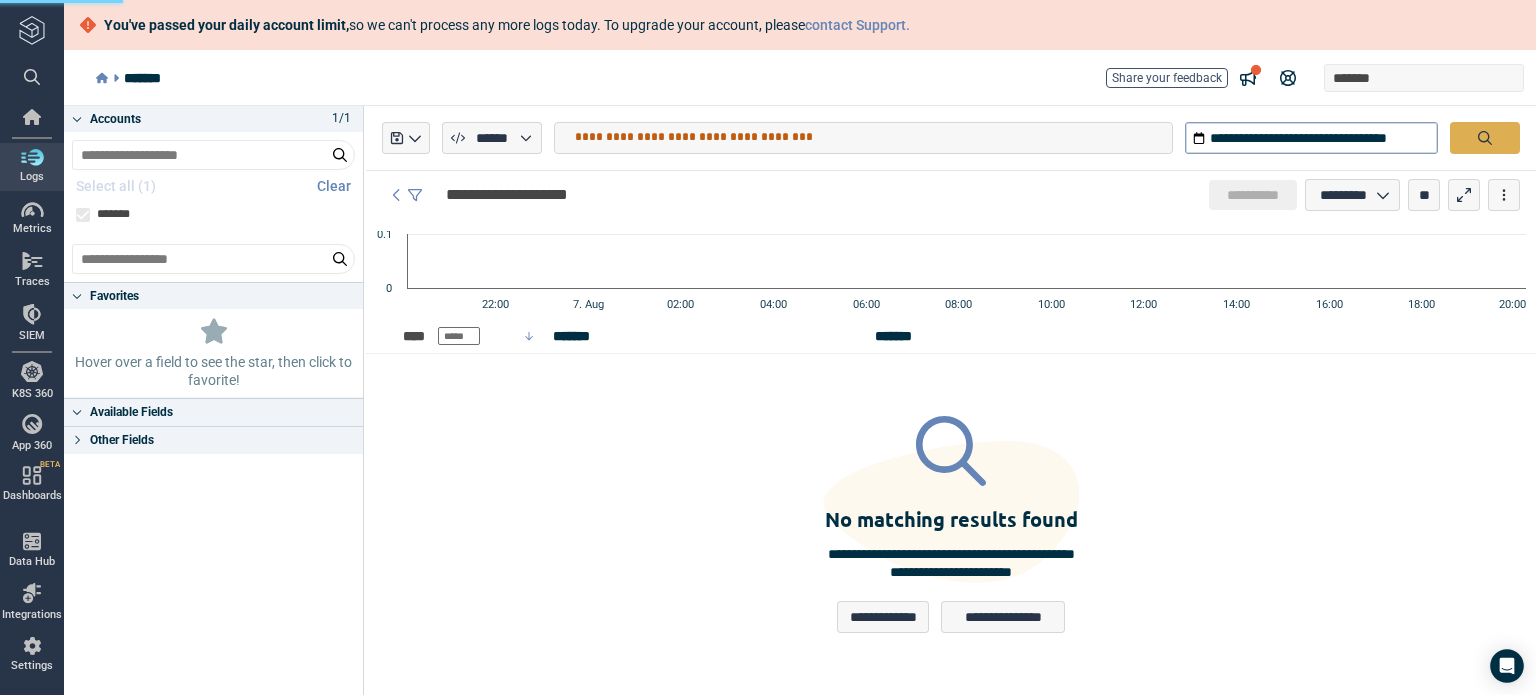 click at bounding box center (1485, 138) 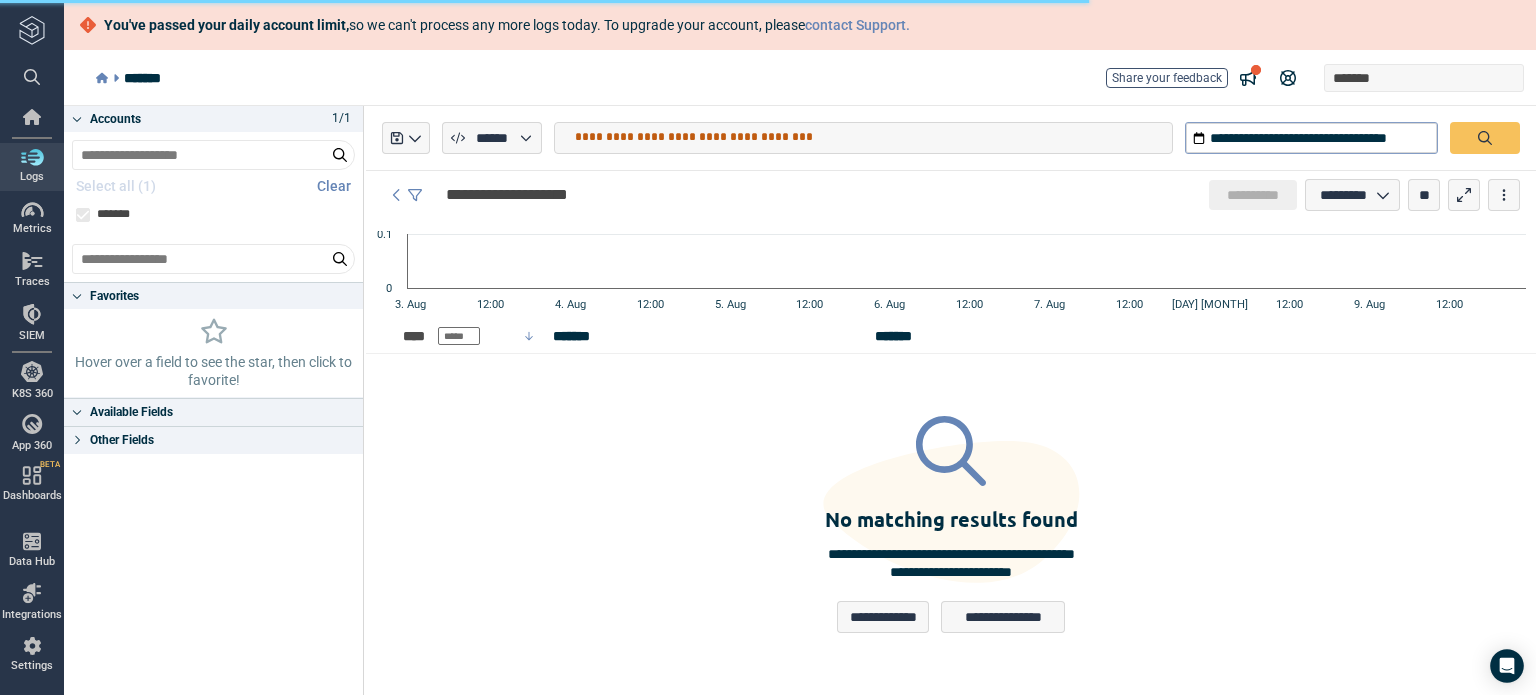 type on "*" 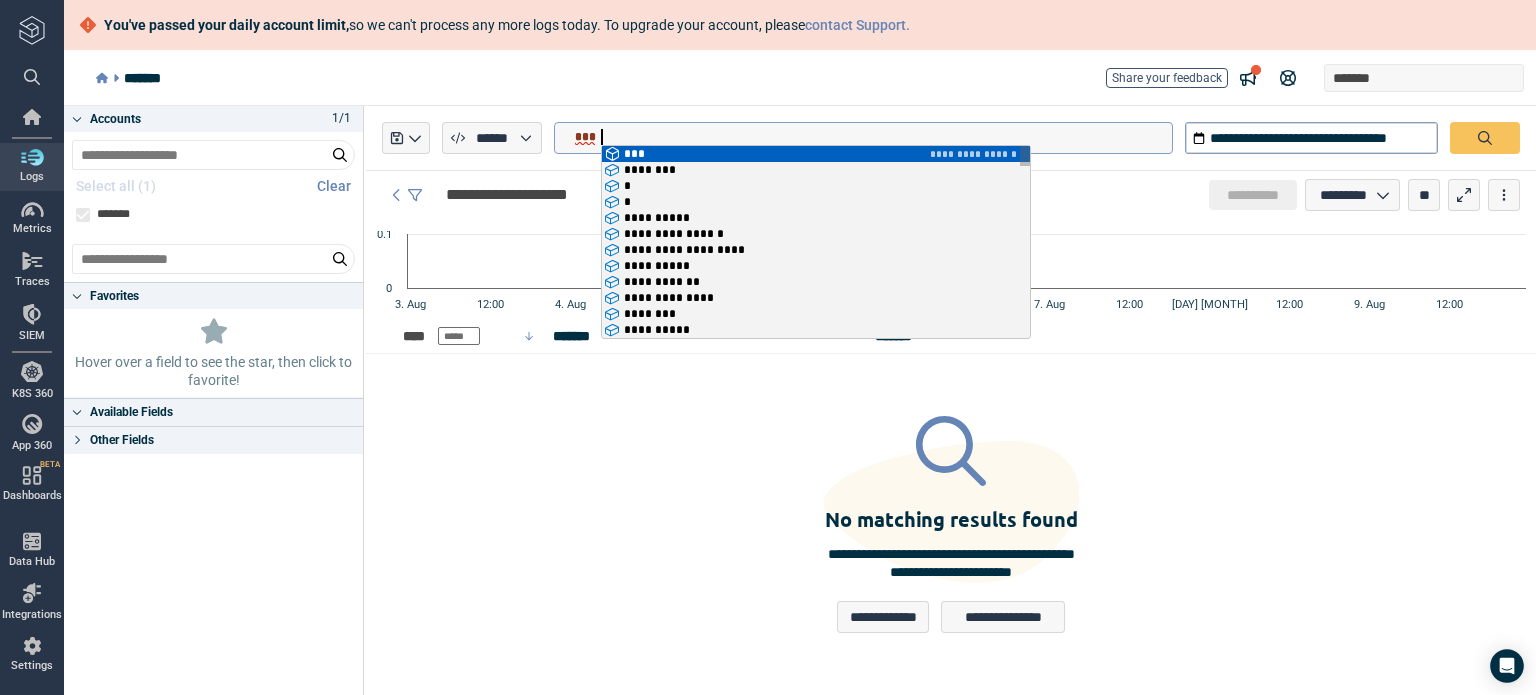 type on "**********" 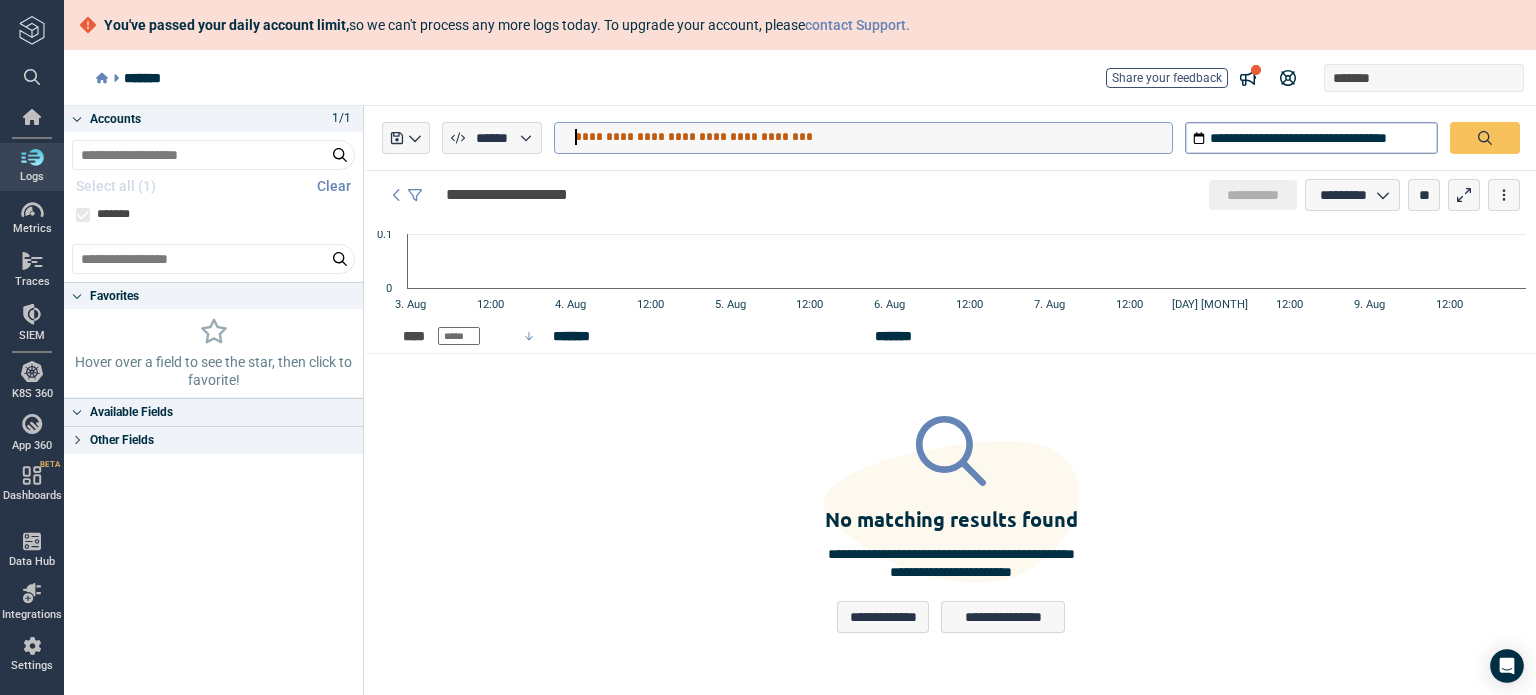 click on "**********" at bounding box center [873, 137] 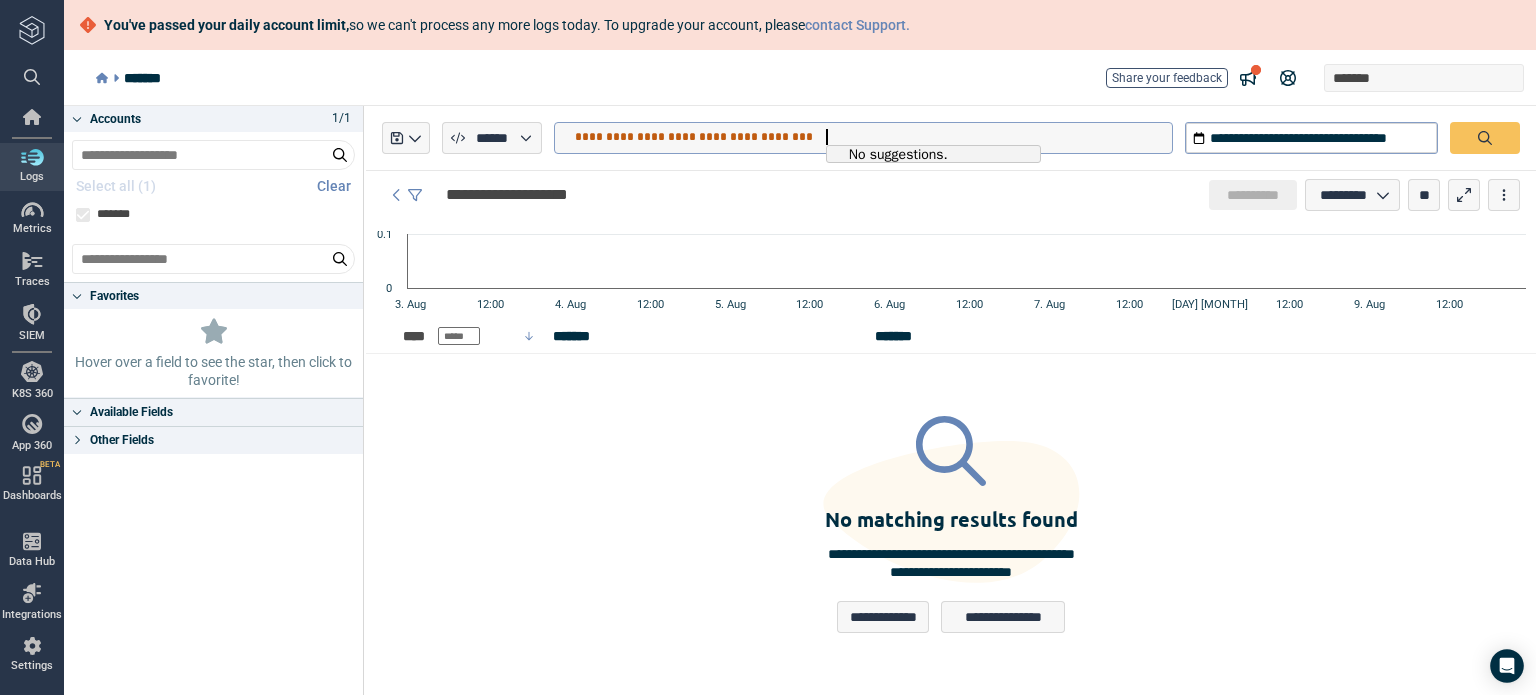 click on "**********" at bounding box center [873, 137] 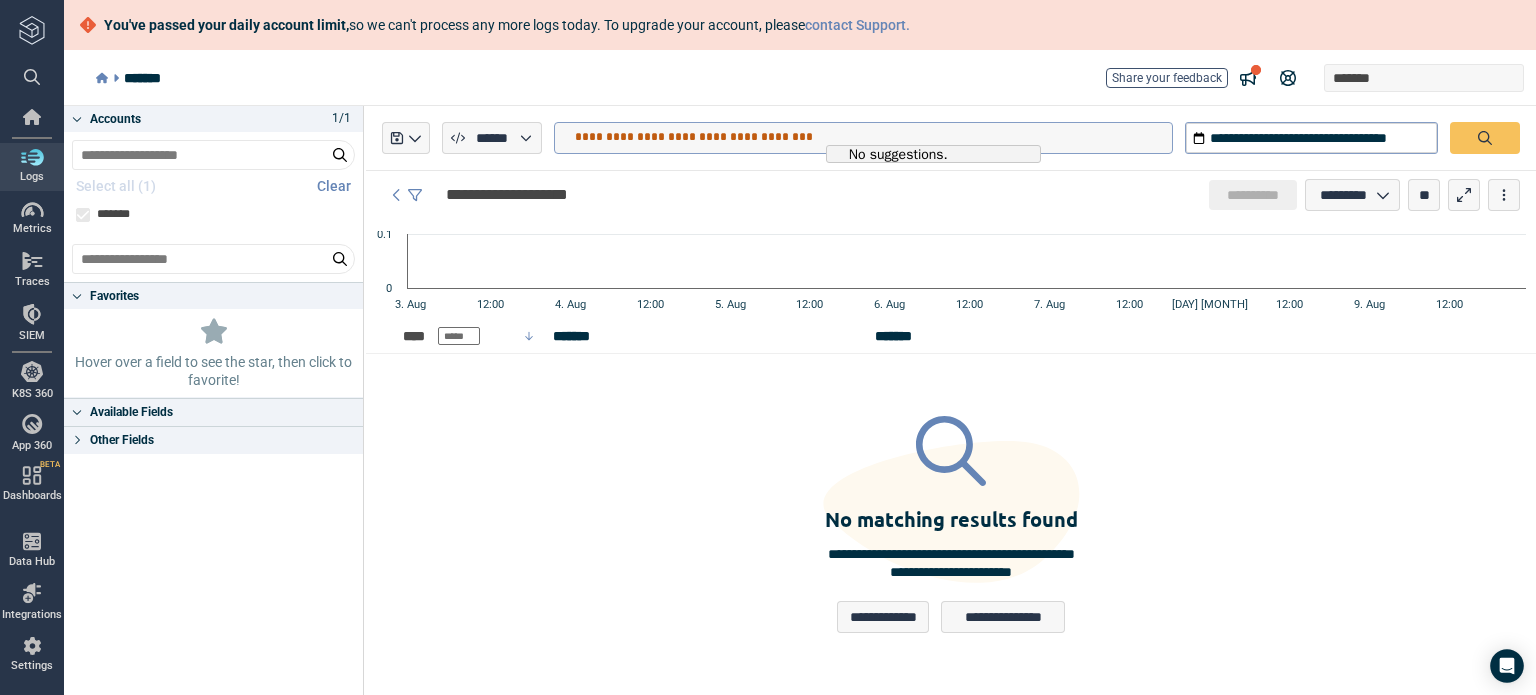 click on "**********" at bounding box center (873, 137) 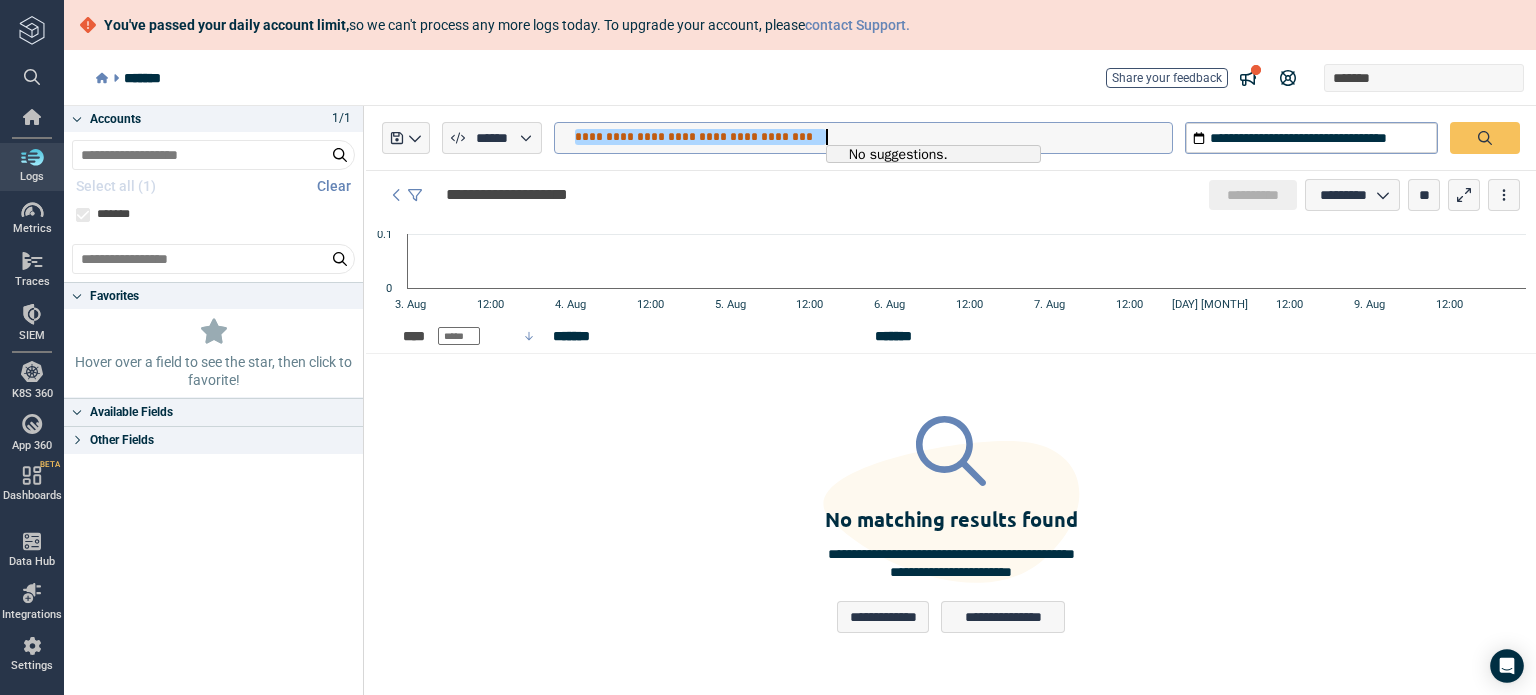 click on "**********" at bounding box center [873, 137] 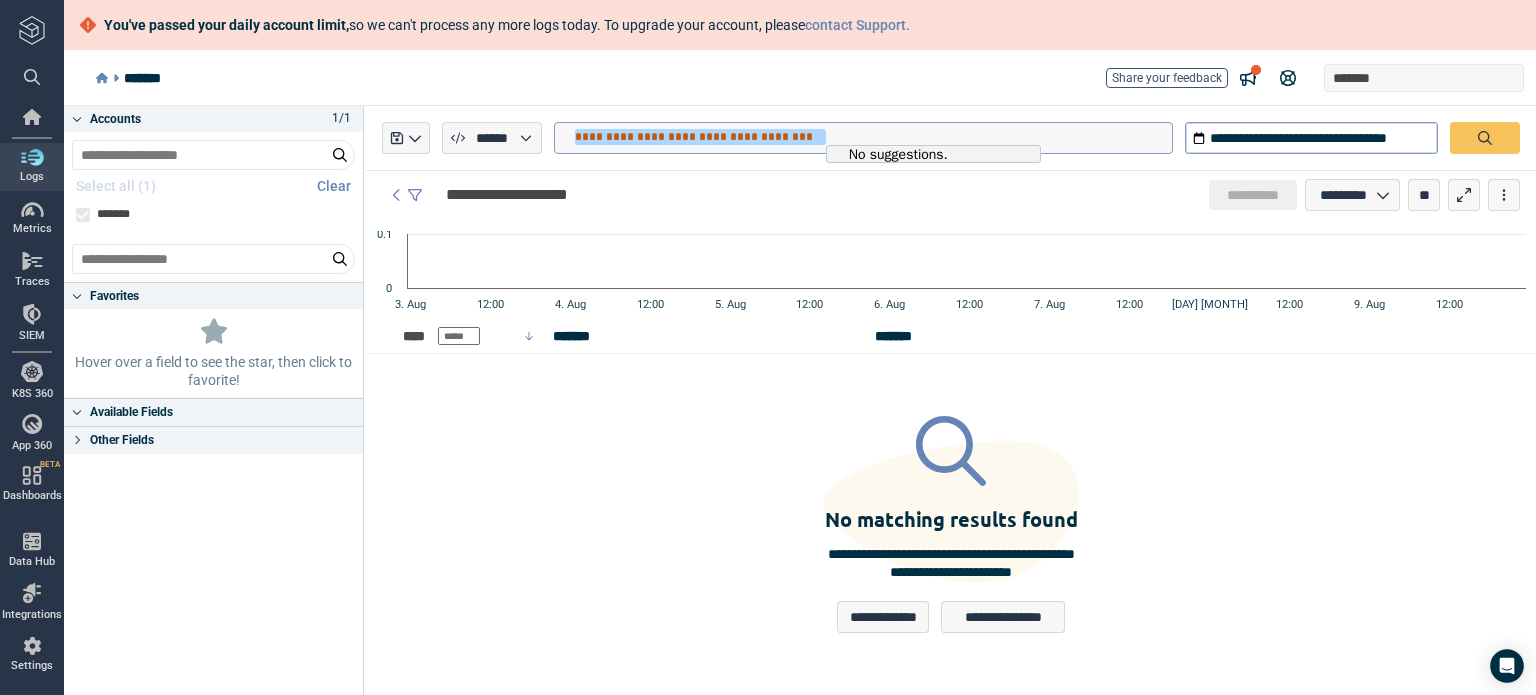 type 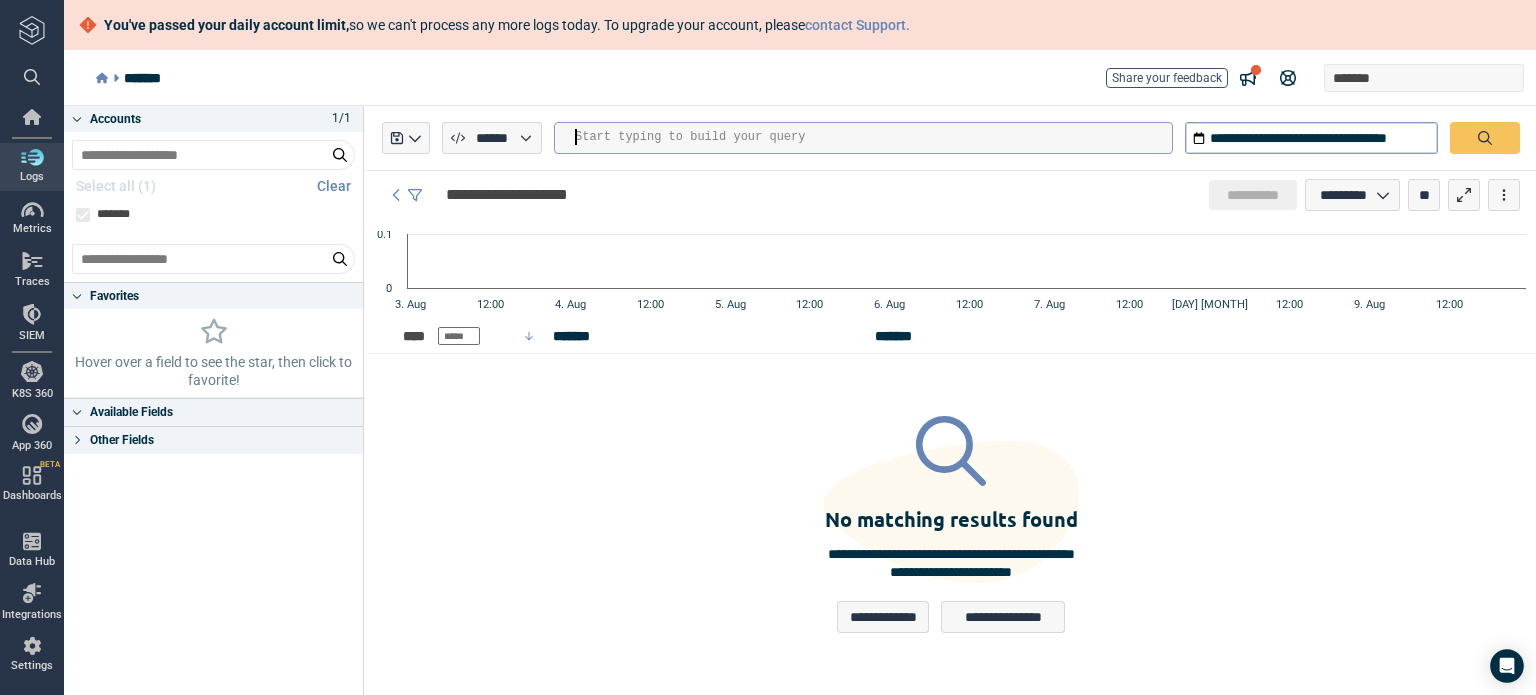 click on "**********" at bounding box center [951, 138] 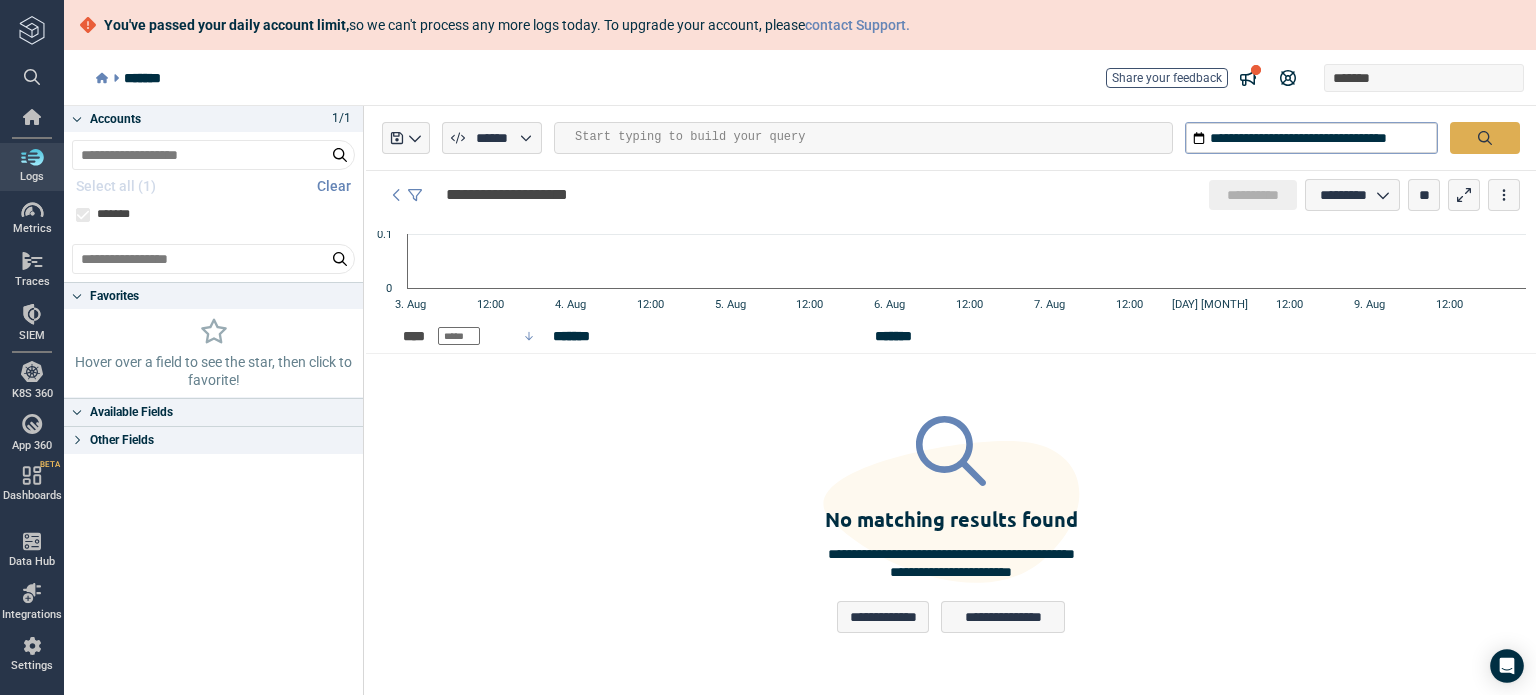 click at bounding box center (1485, 138) 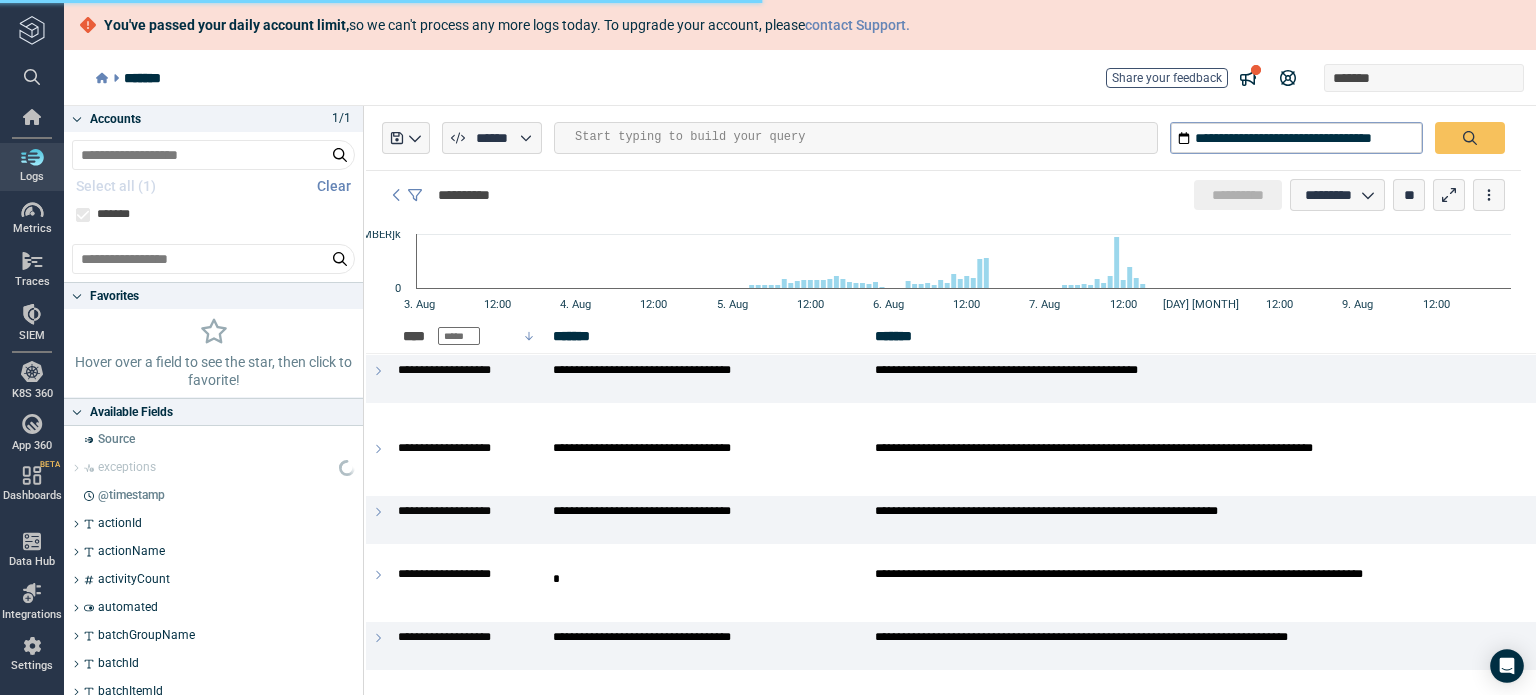 type on "*" 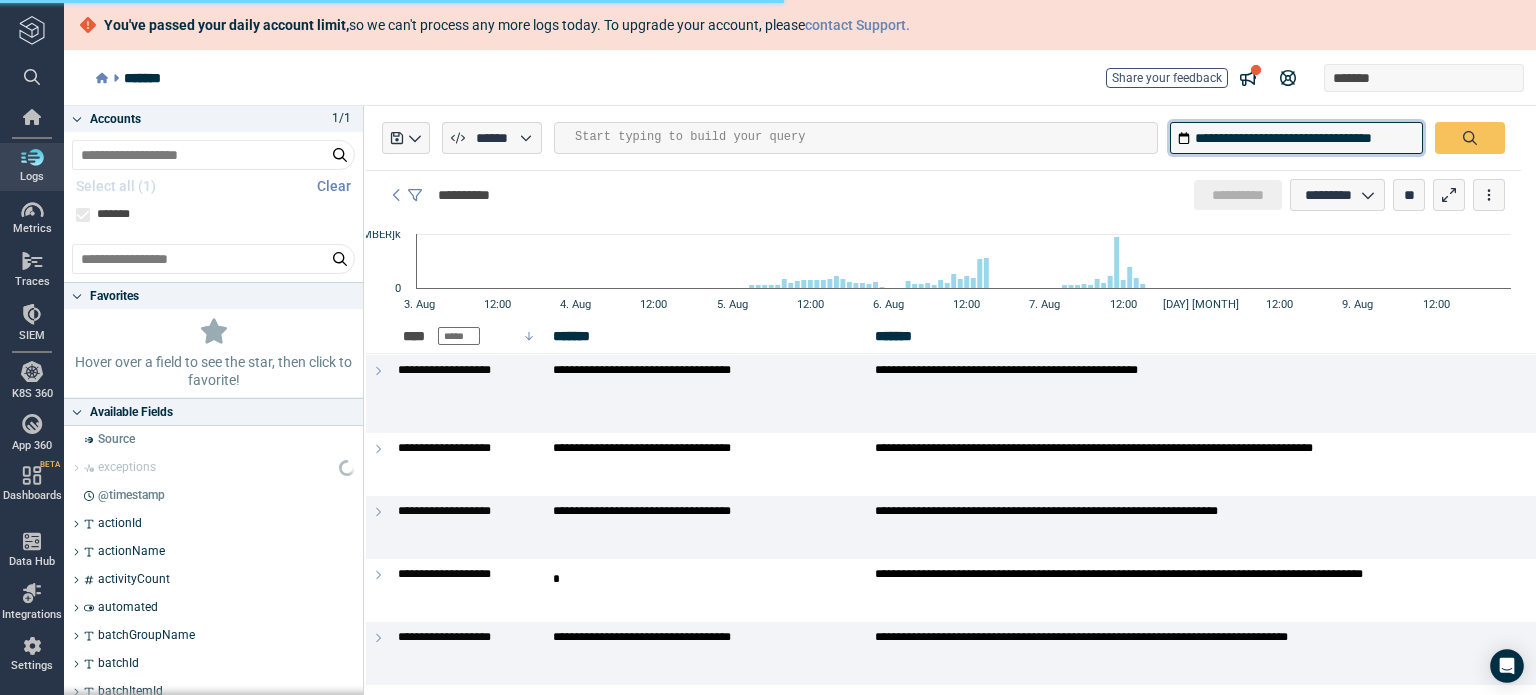 click on "**********" at bounding box center [1296, 138] 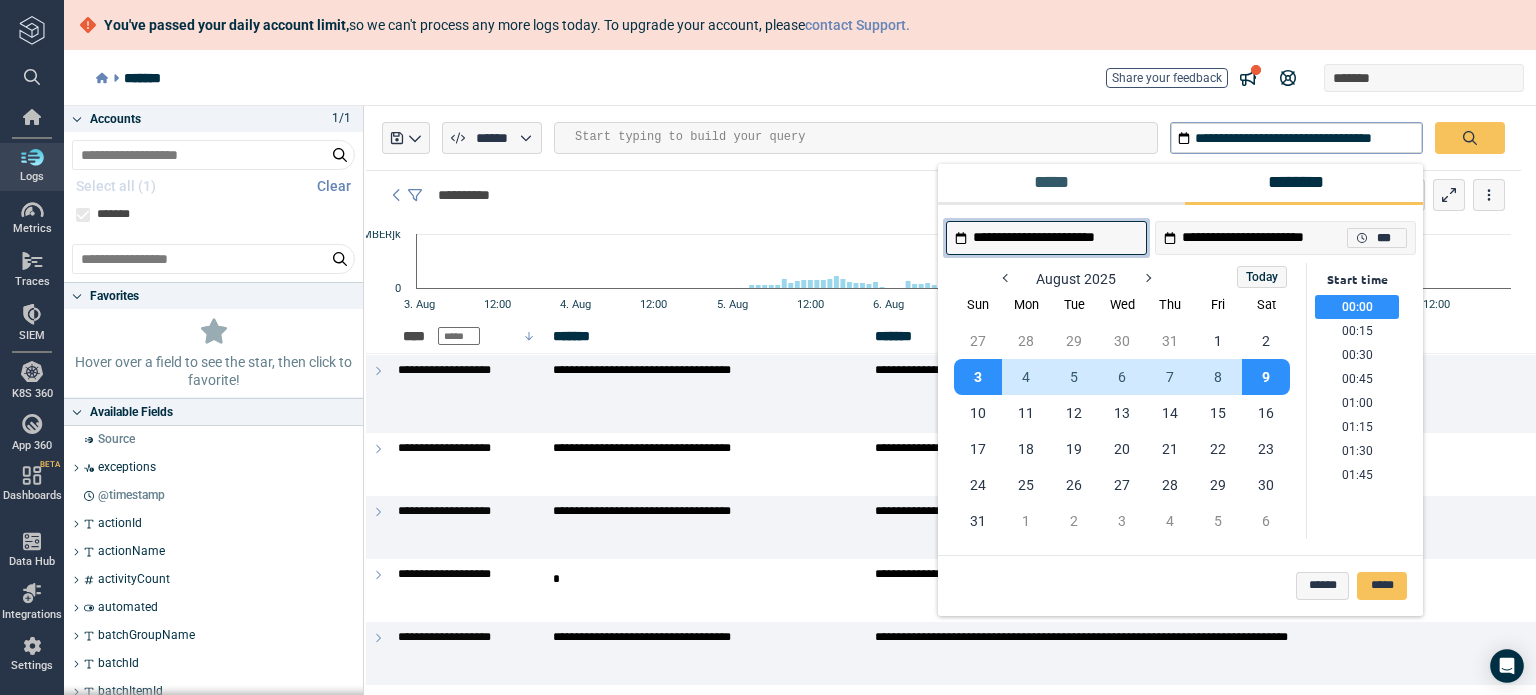 click on "*****" at bounding box center (1057, 183) 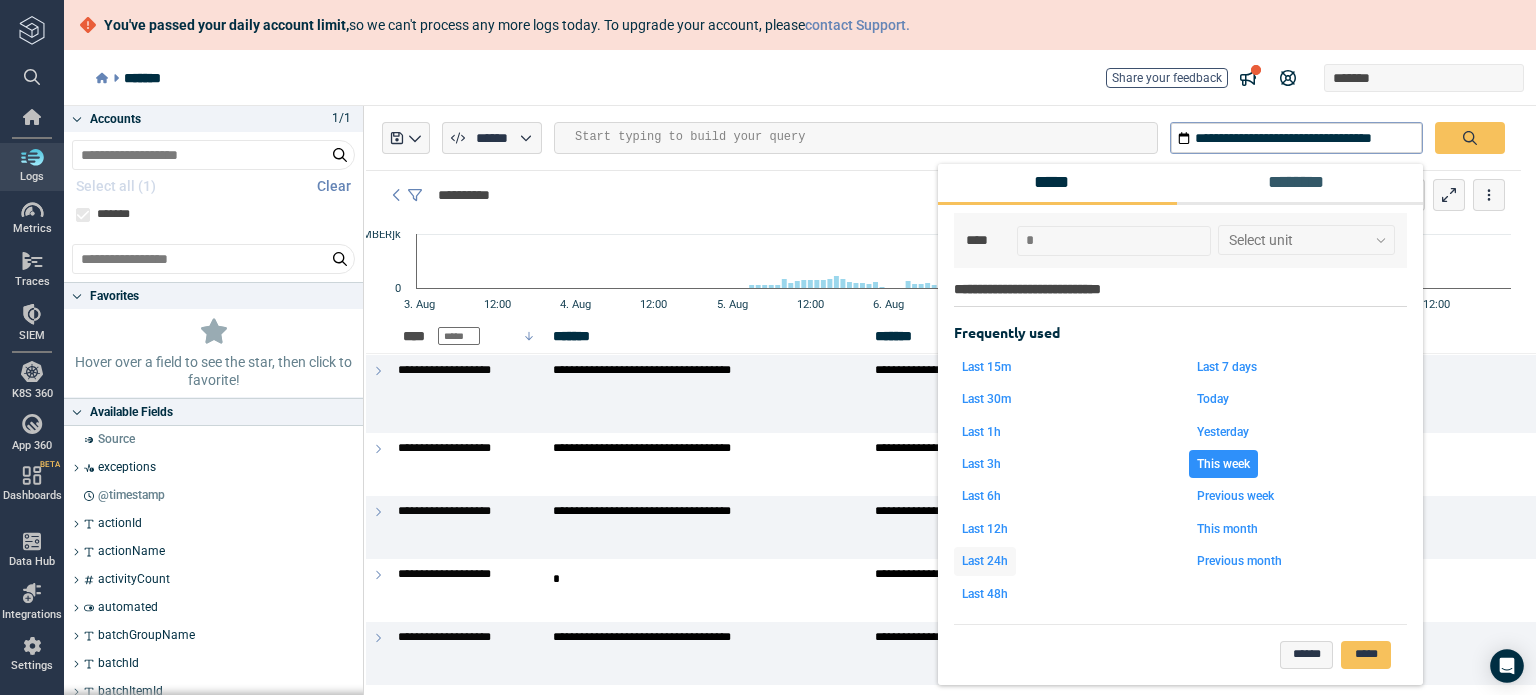 click on "Last 24h" at bounding box center [985, 561] 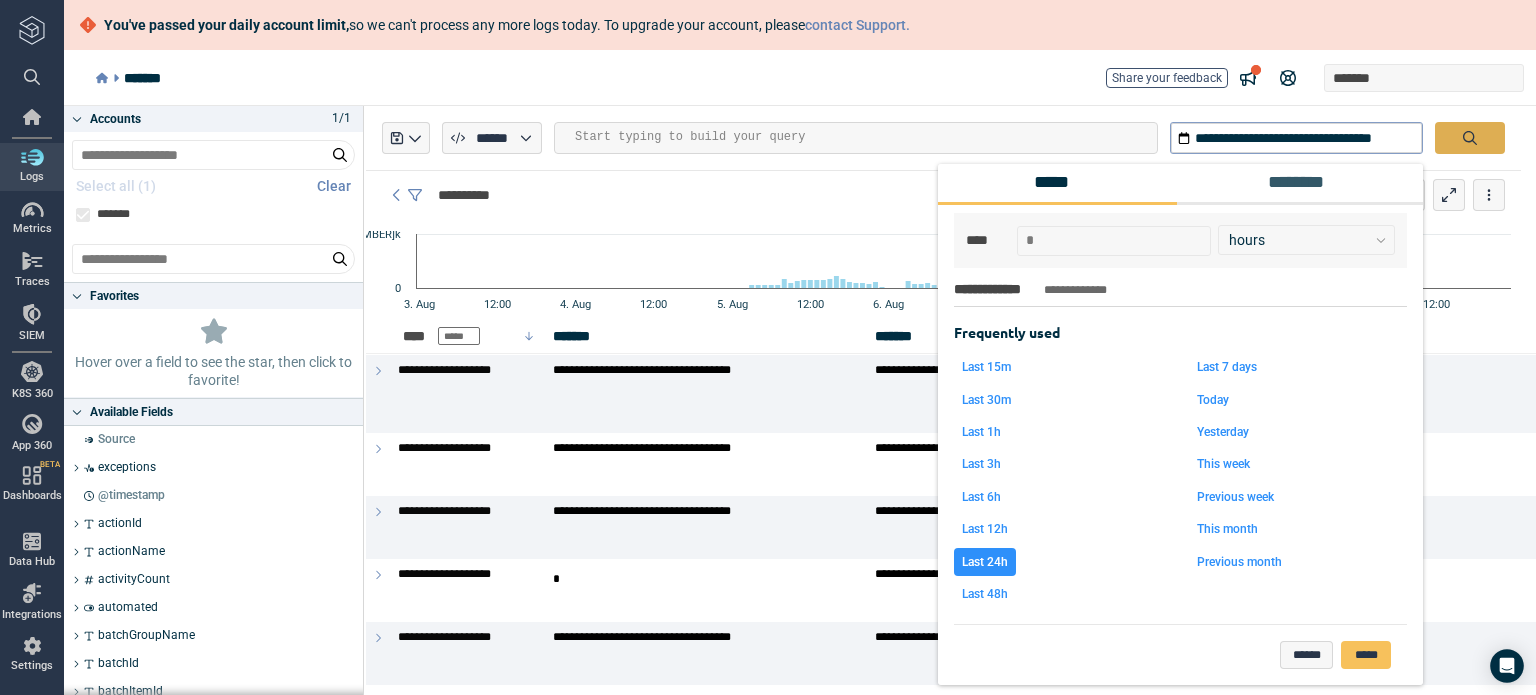 click at bounding box center [1470, 138] 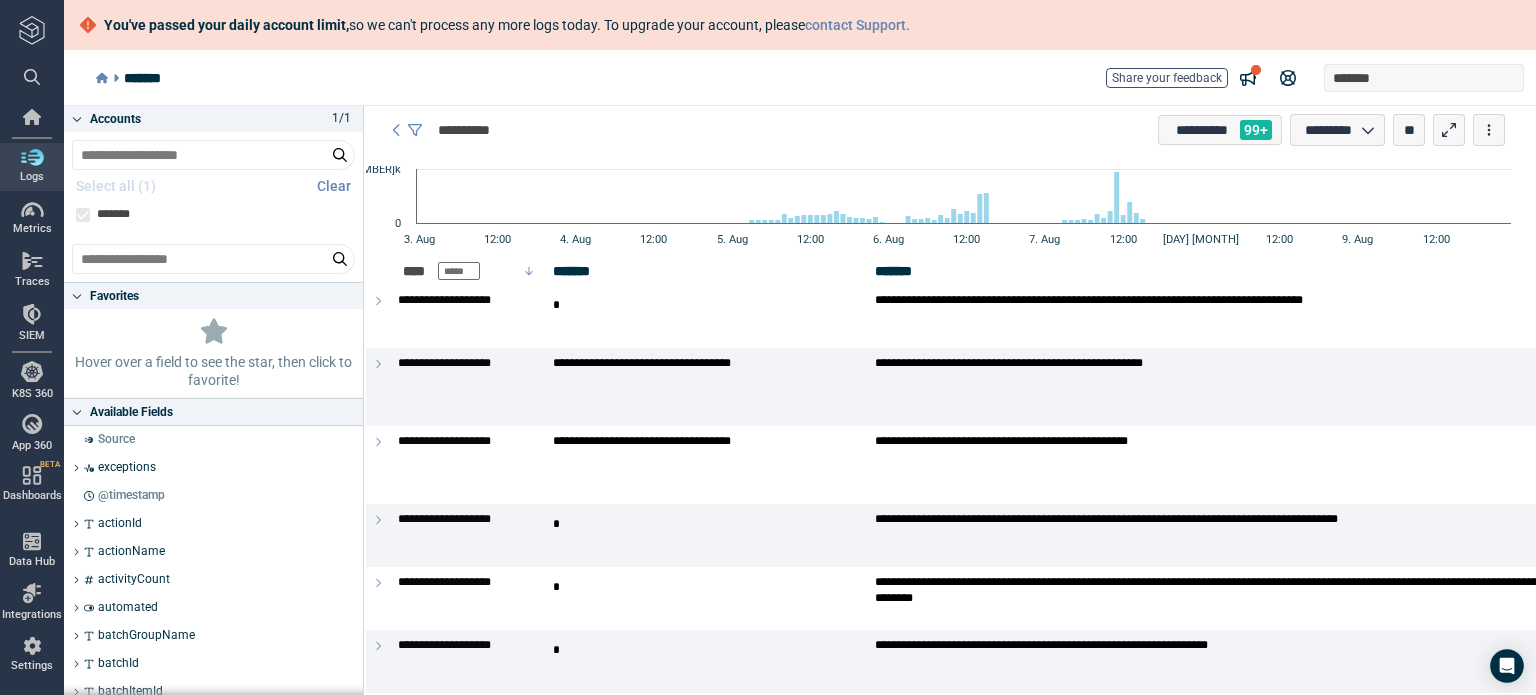 scroll, scrollTop: 0, scrollLeft: 0, axis: both 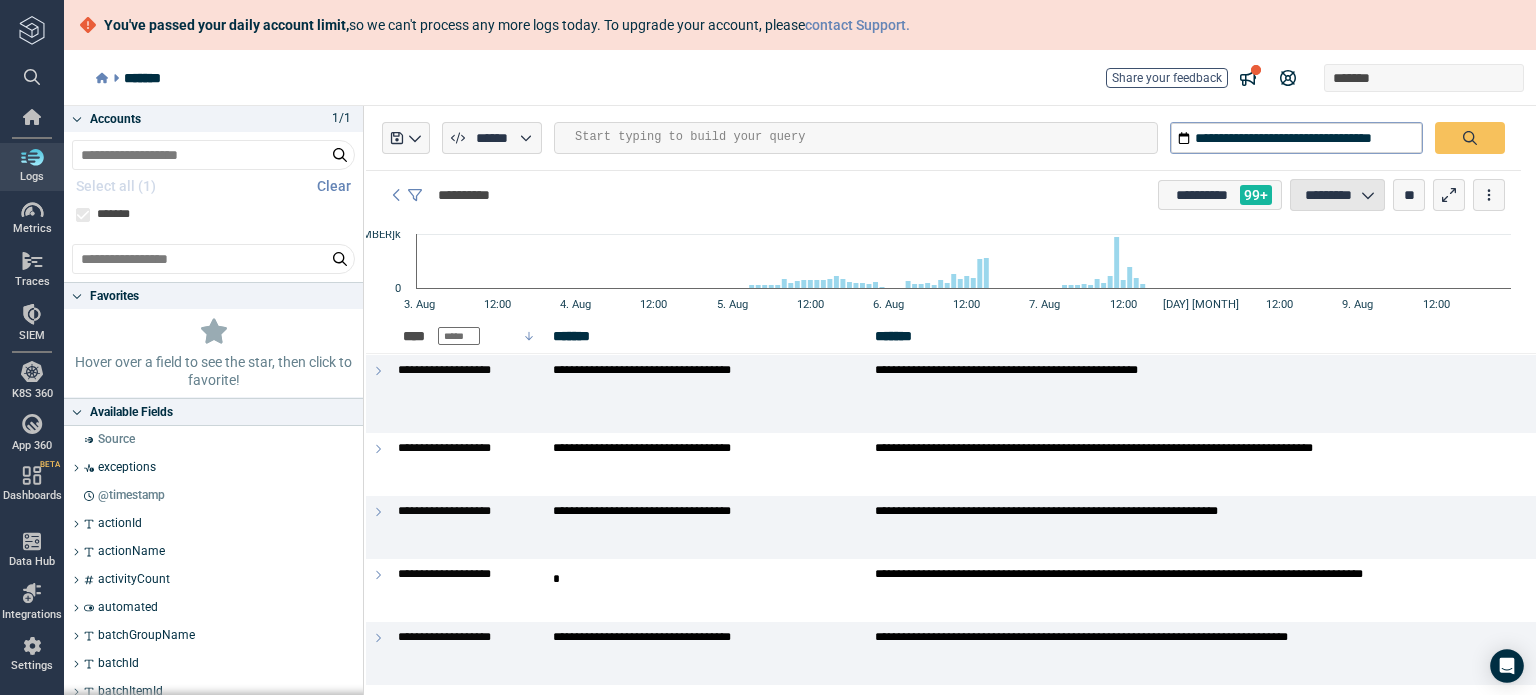 click on "*********" at bounding box center [1328, 195] 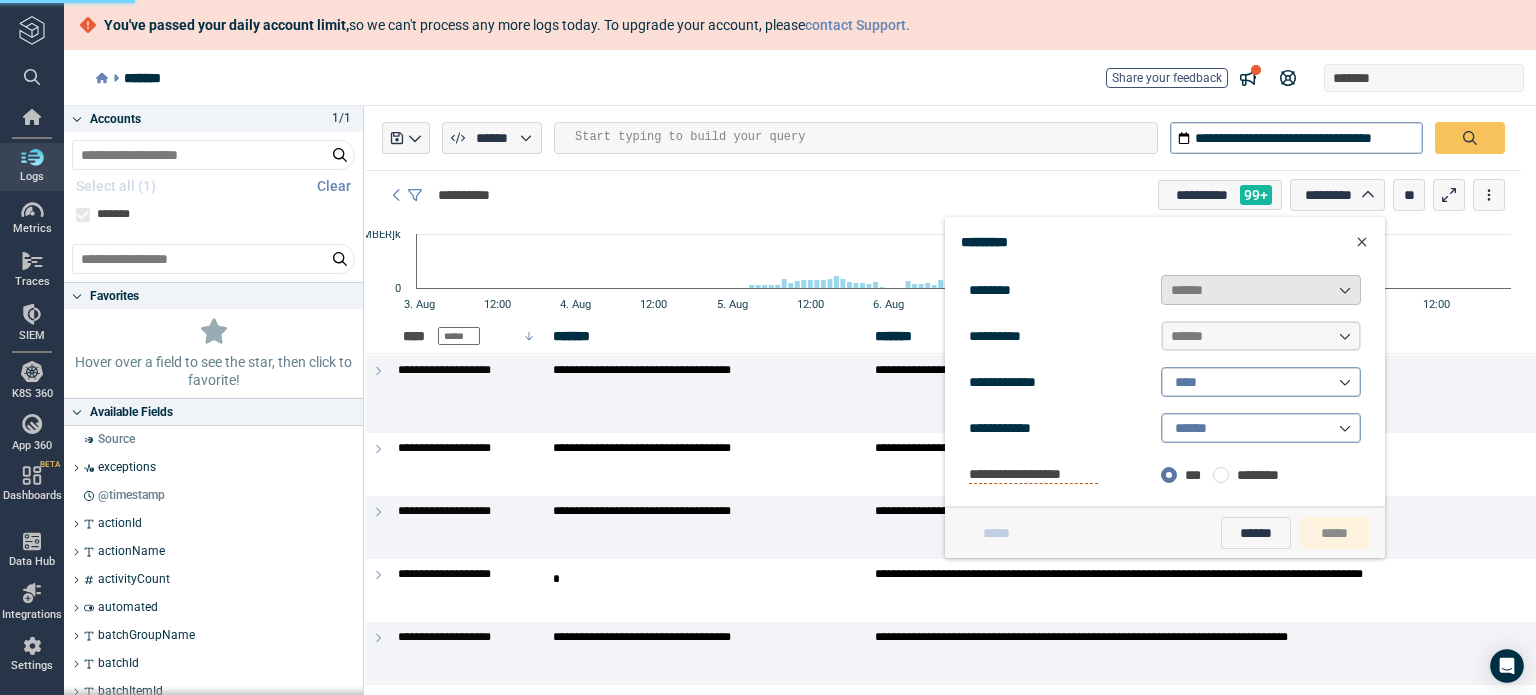 click on "******" at bounding box center [1261, 290] 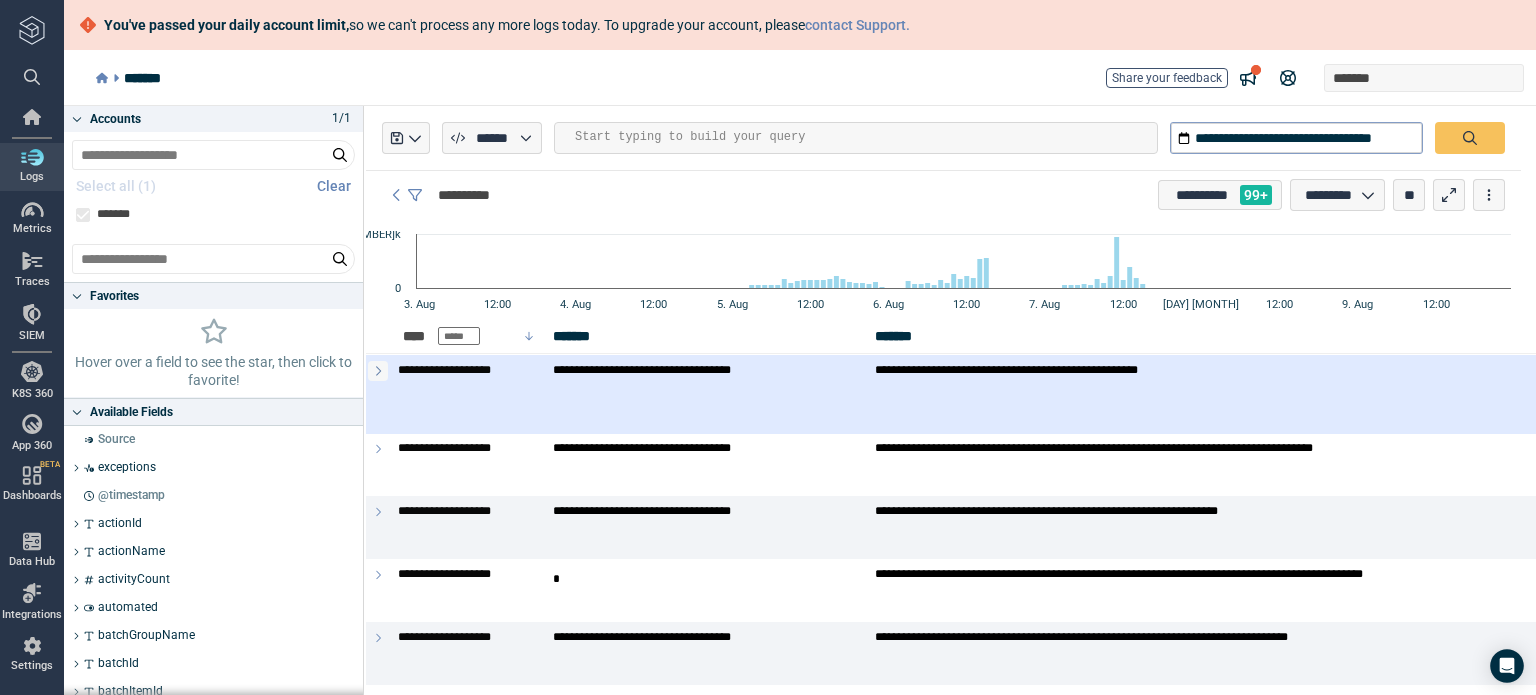 click 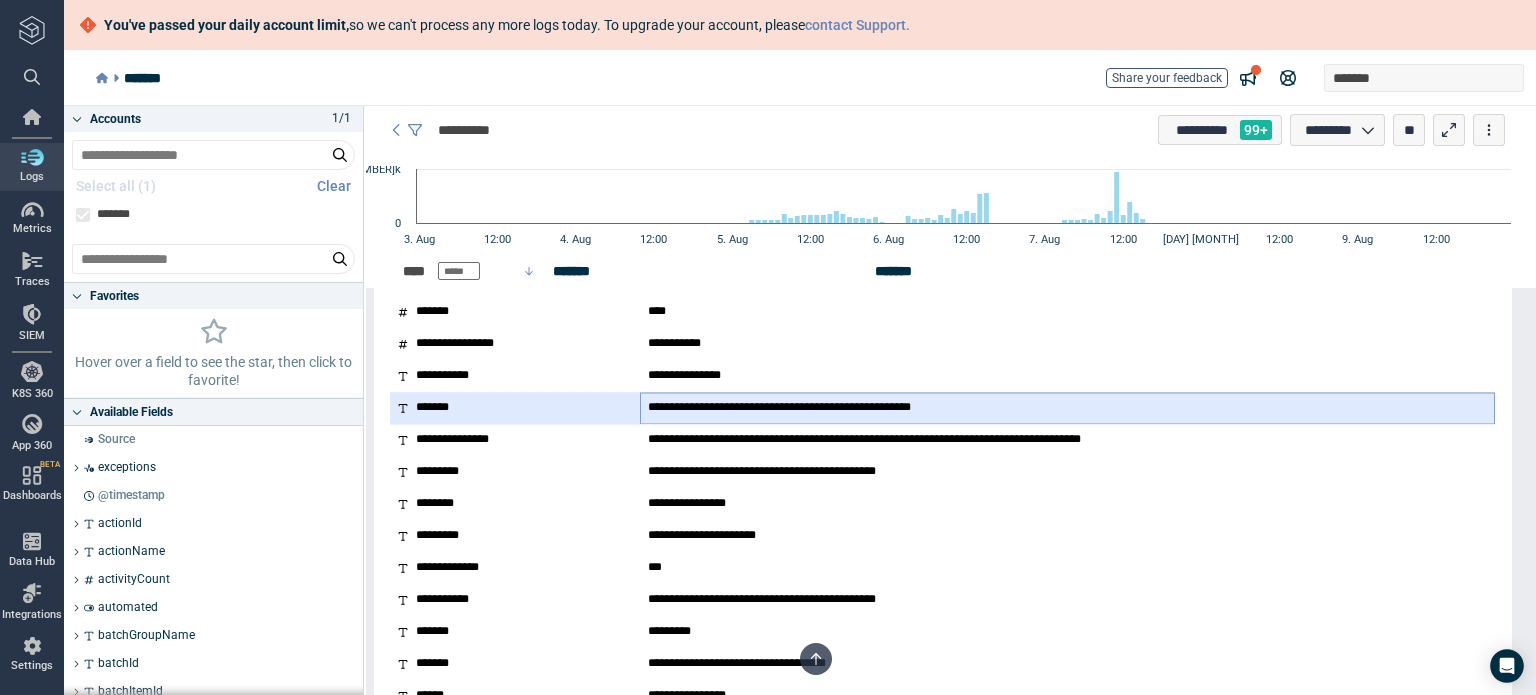 scroll, scrollTop: 500, scrollLeft: 0, axis: vertical 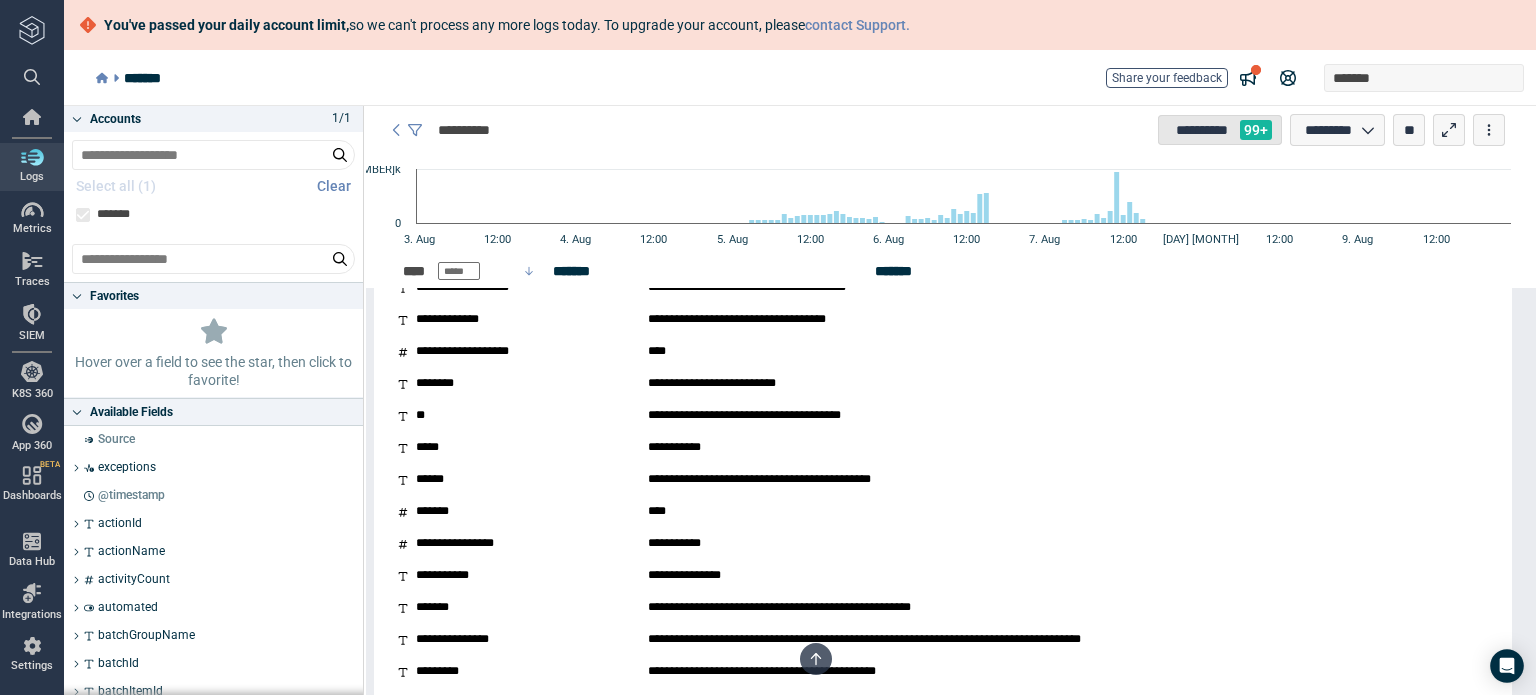 click on "99+" at bounding box center (1256, 130) 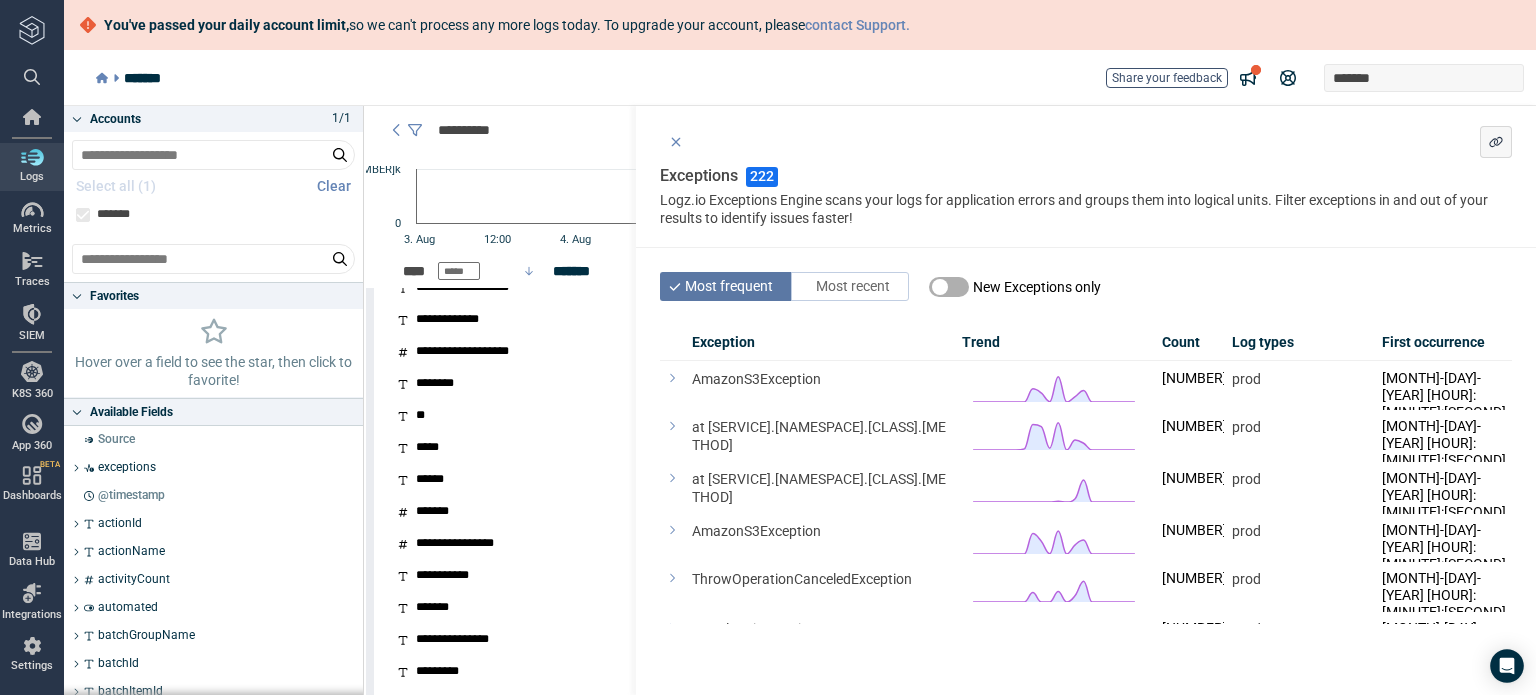 click on "**********" at bounding box center (943, 130) 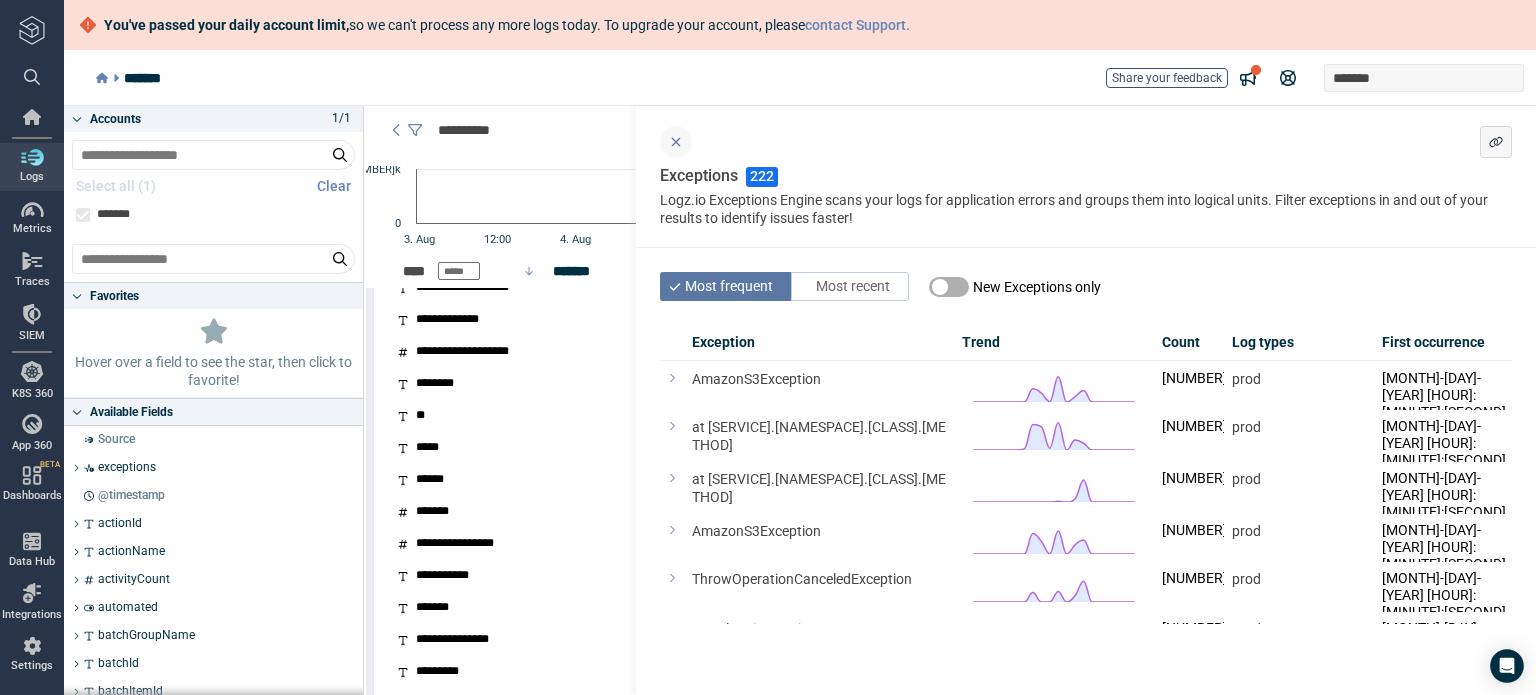 click 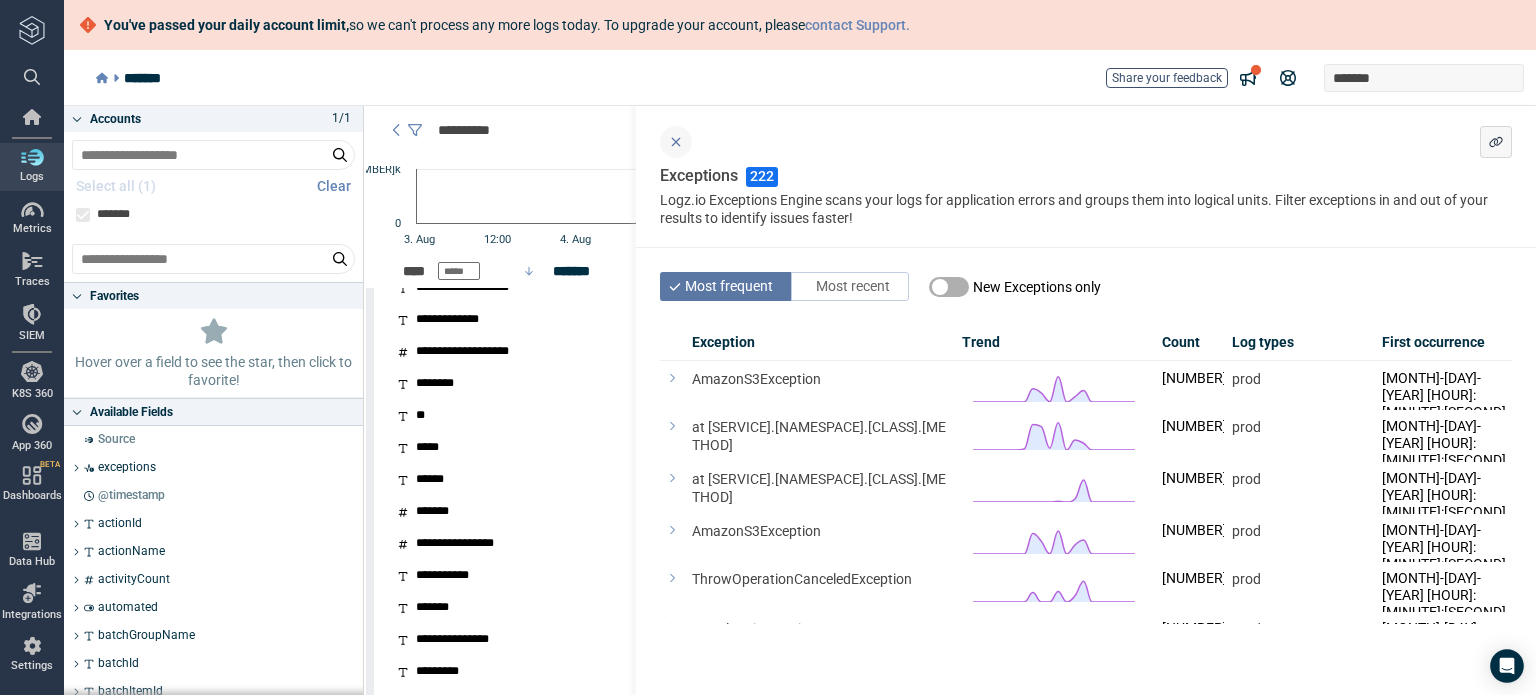 type on "*" 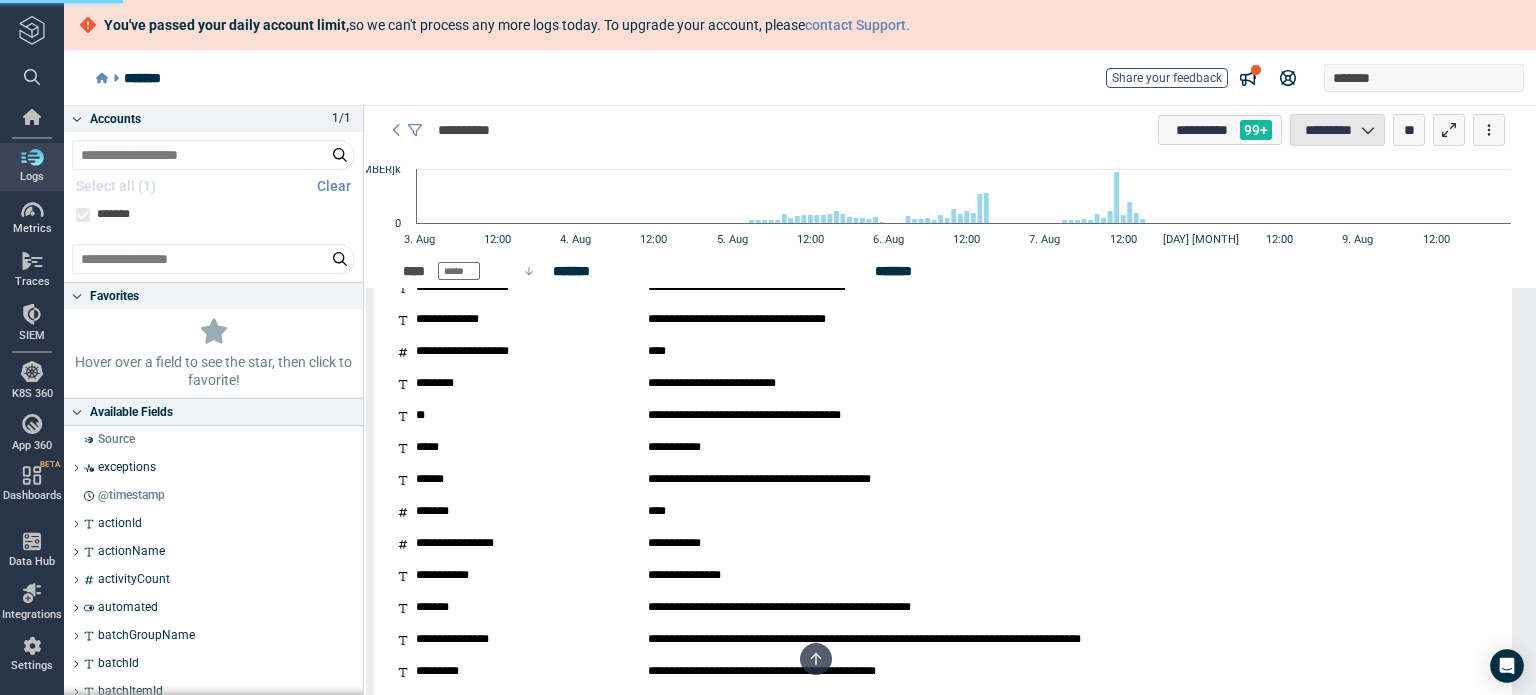 click on "*********" at bounding box center [1328, 130] 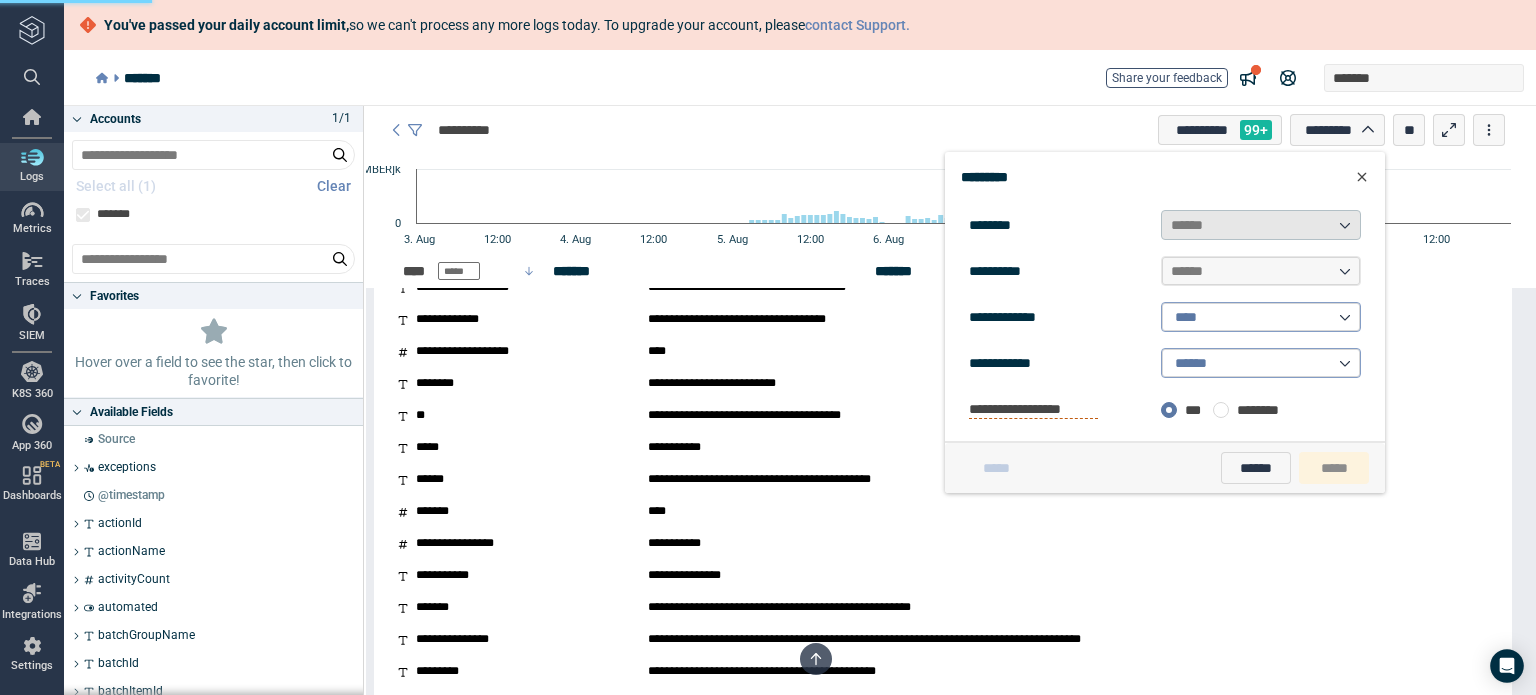 click on "******" at bounding box center [1261, 225] 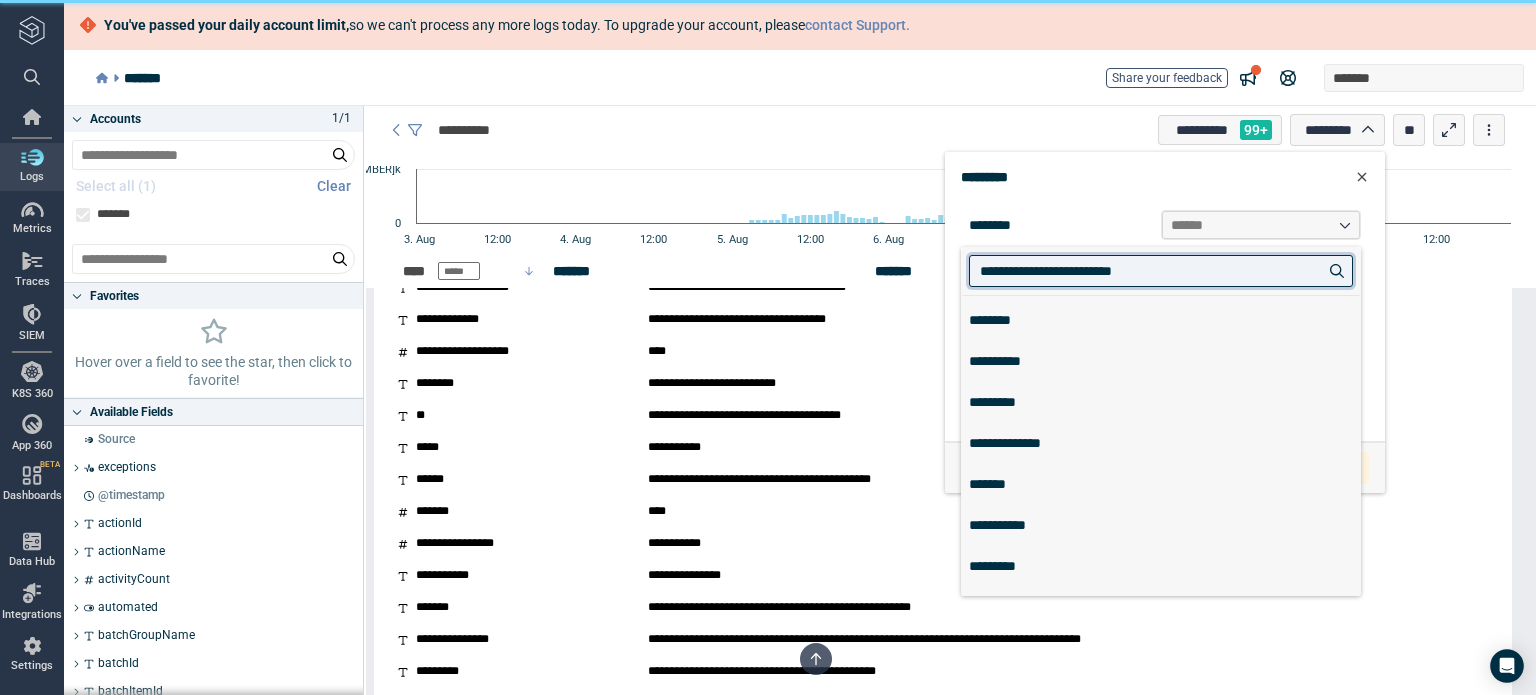 click on "**********" at bounding box center (1150, 271) 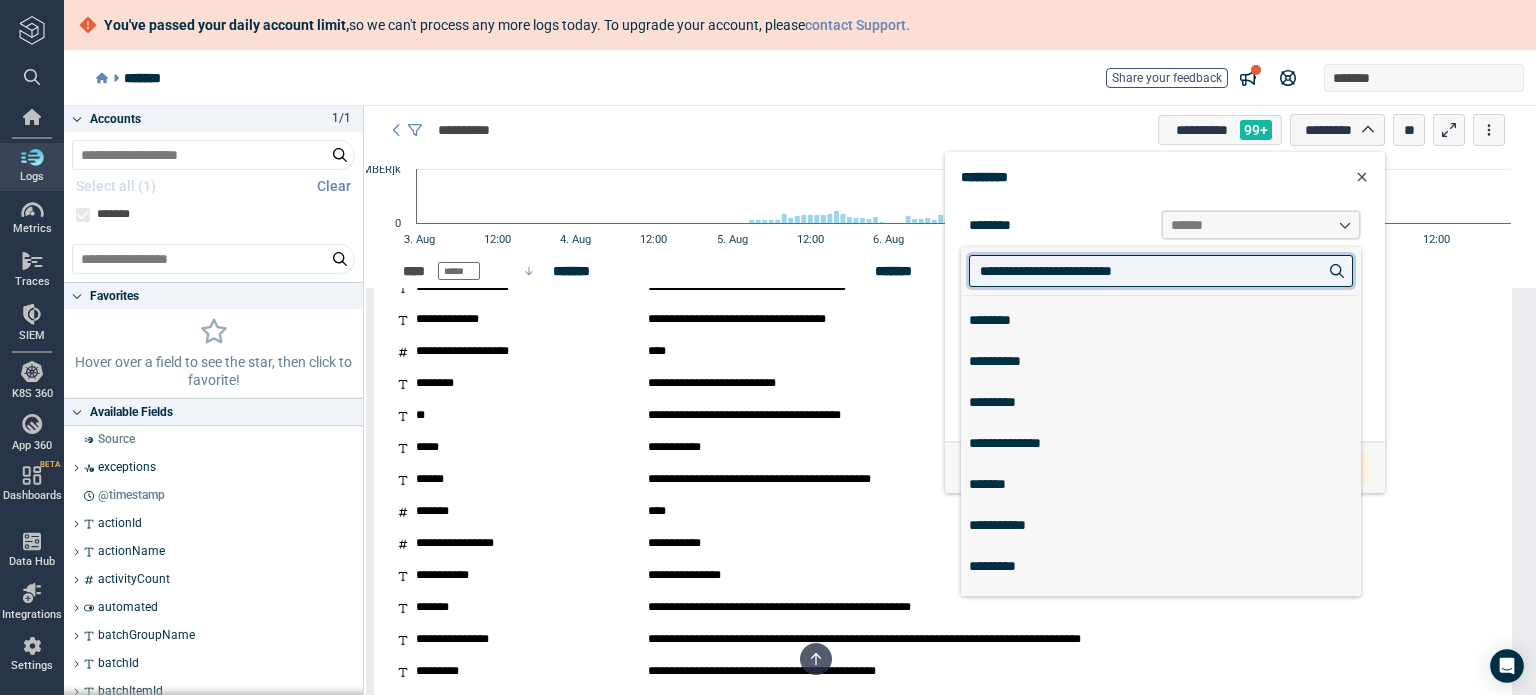 type on "**" 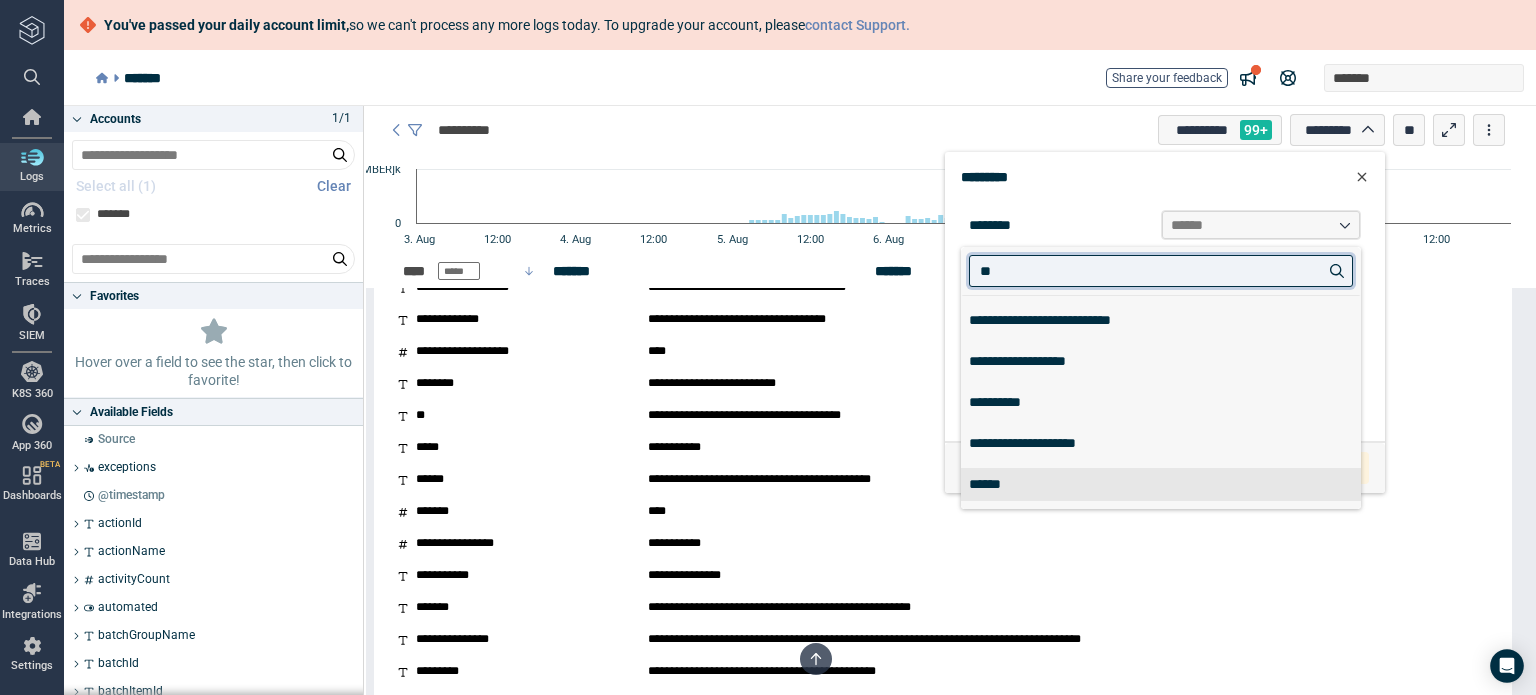 click on "******" at bounding box center [1161, 484] 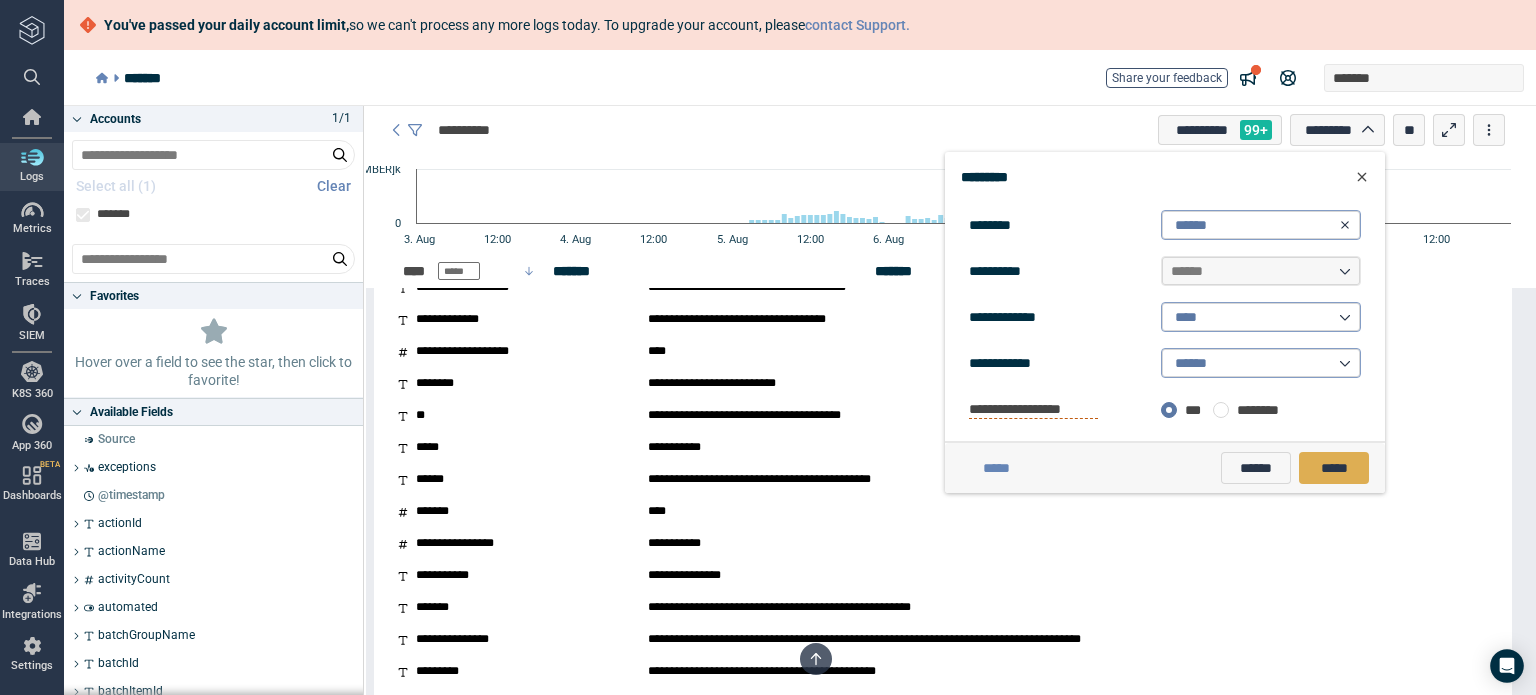 click on "*****" at bounding box center (1333, 468) 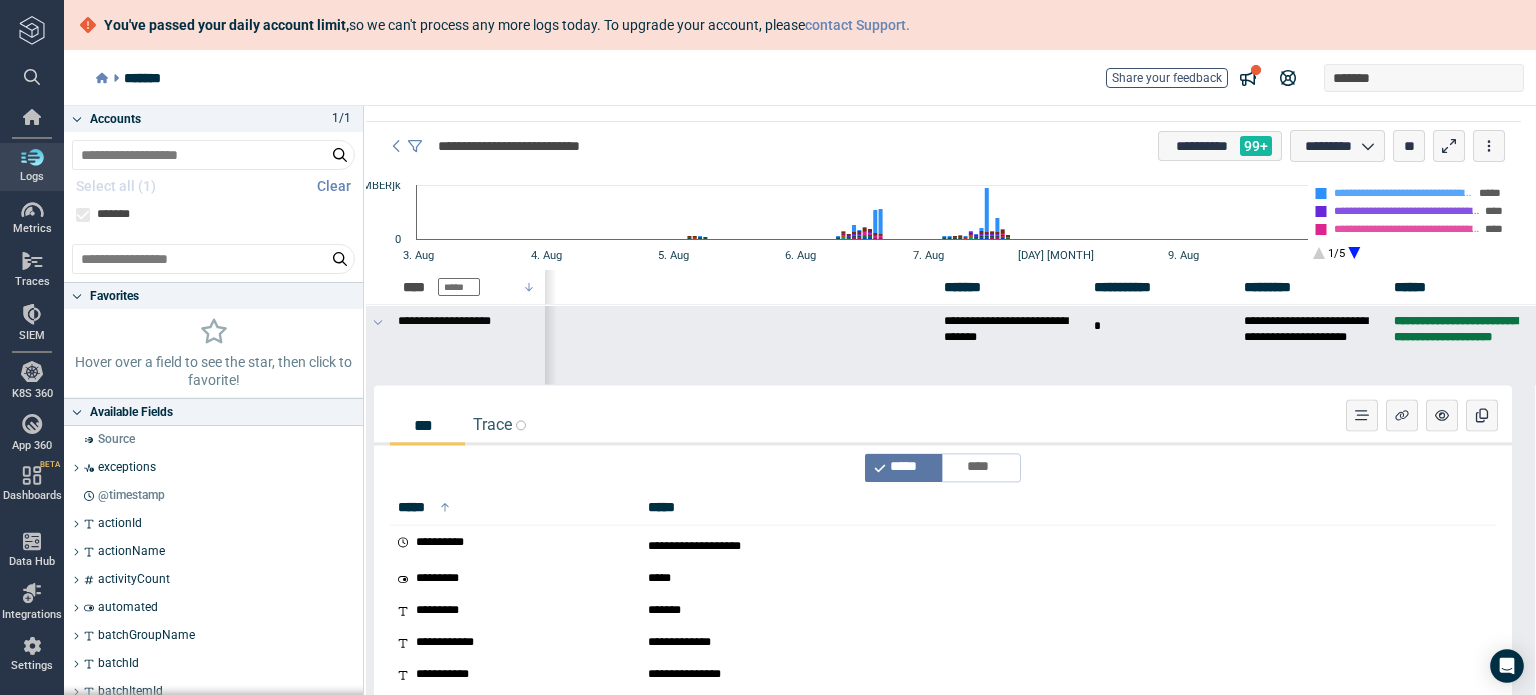 scroll, scrollTop: 0, scrollLeft: 797, axis: horizontal 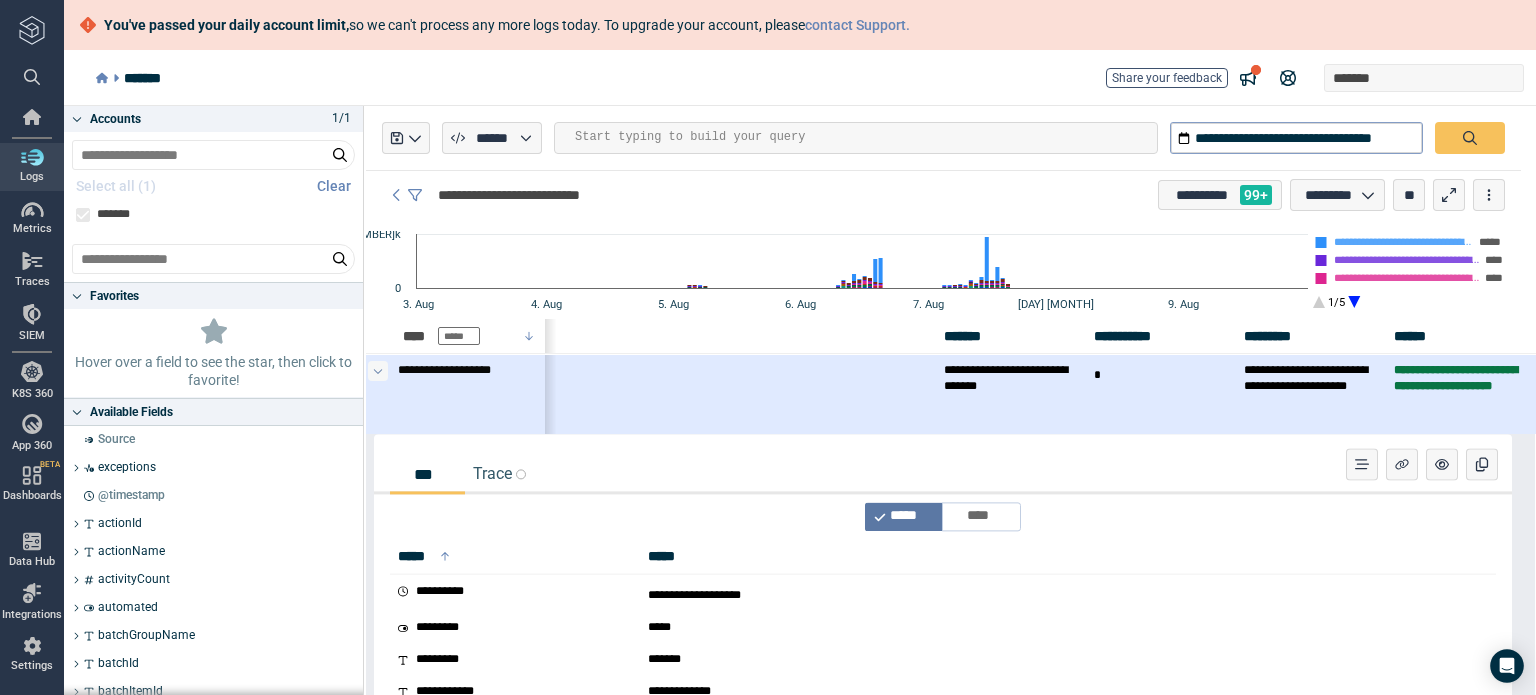 click 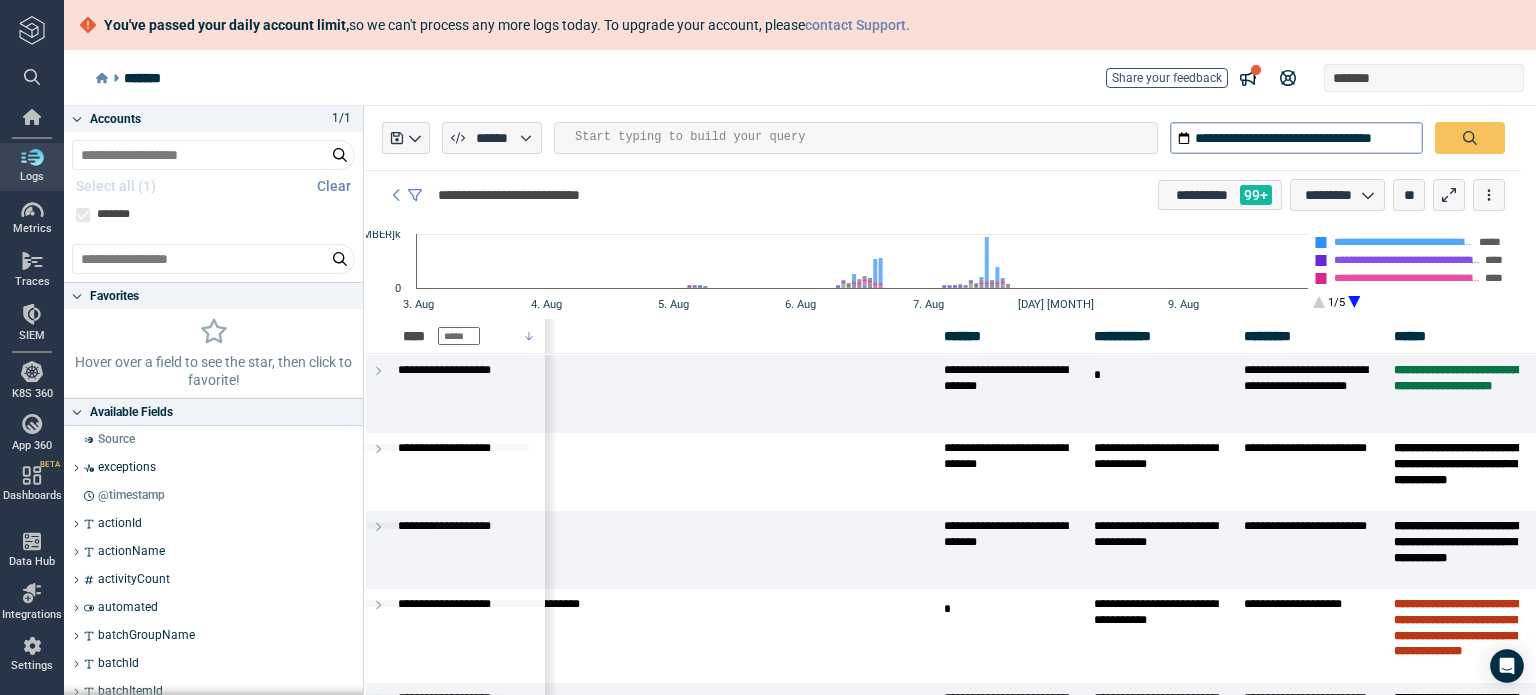 click 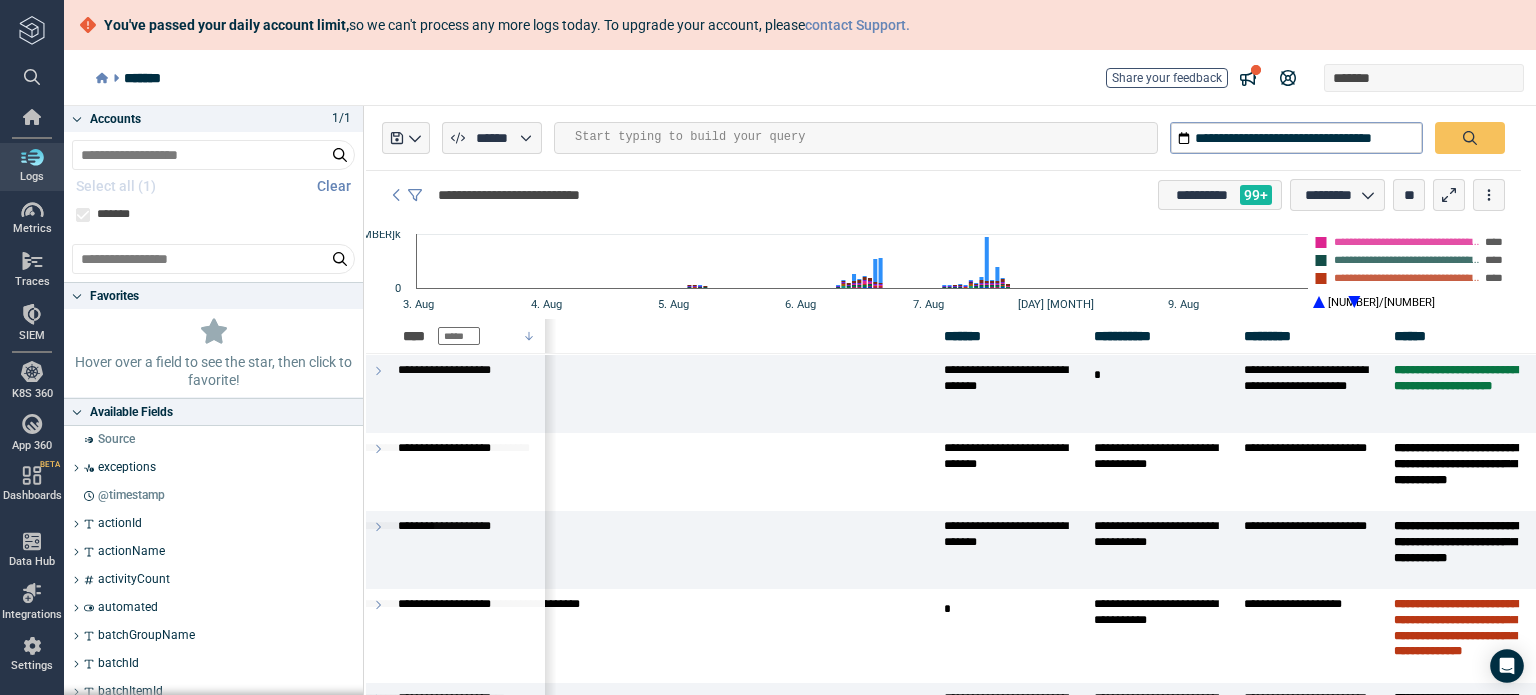click 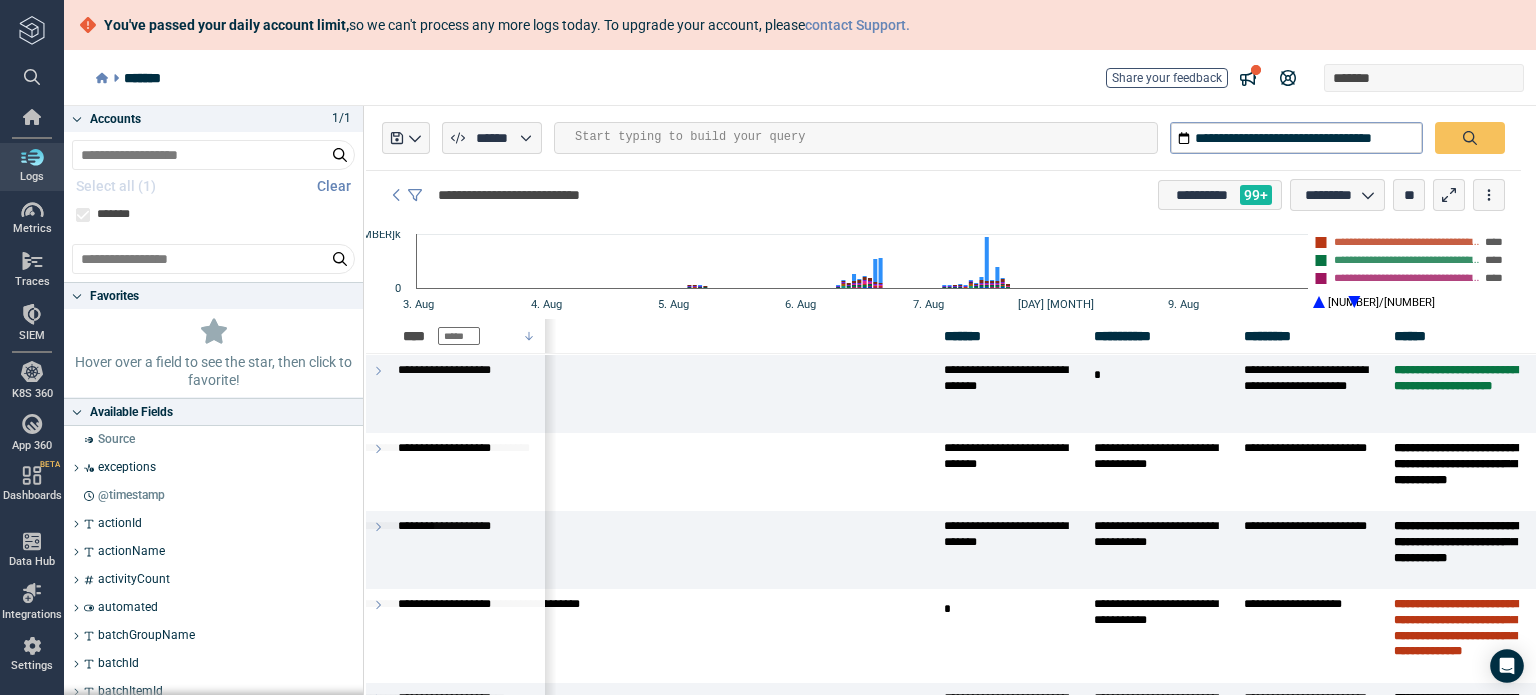 click 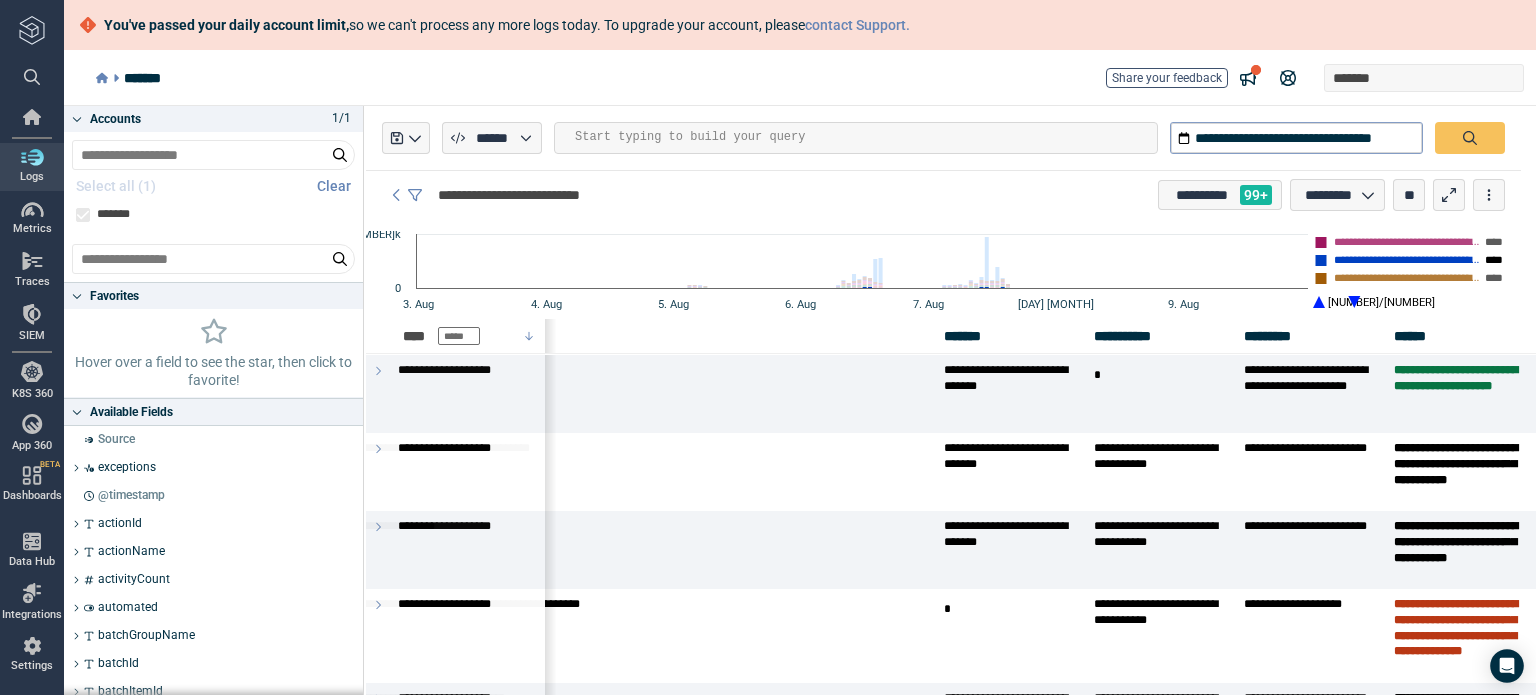 click on "**********" at bounding box center [1407, 261] 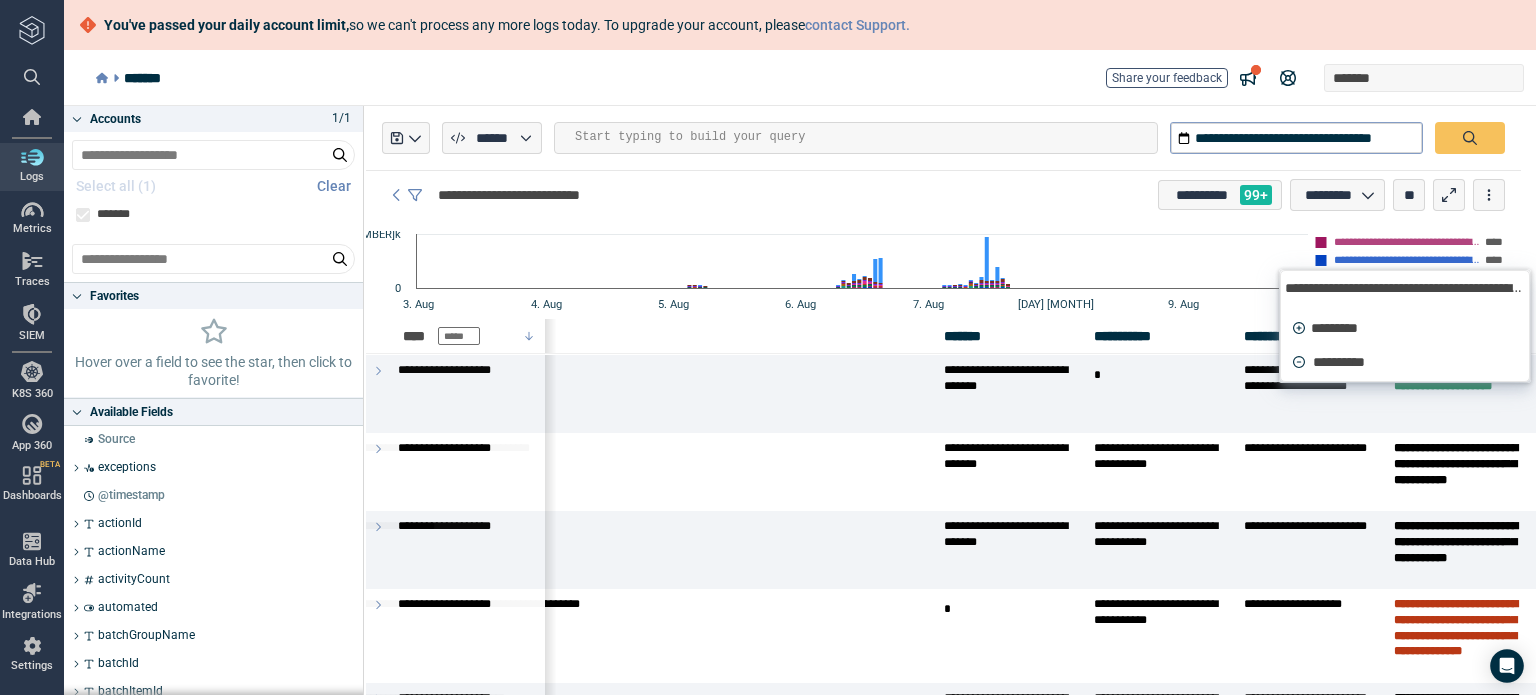 click 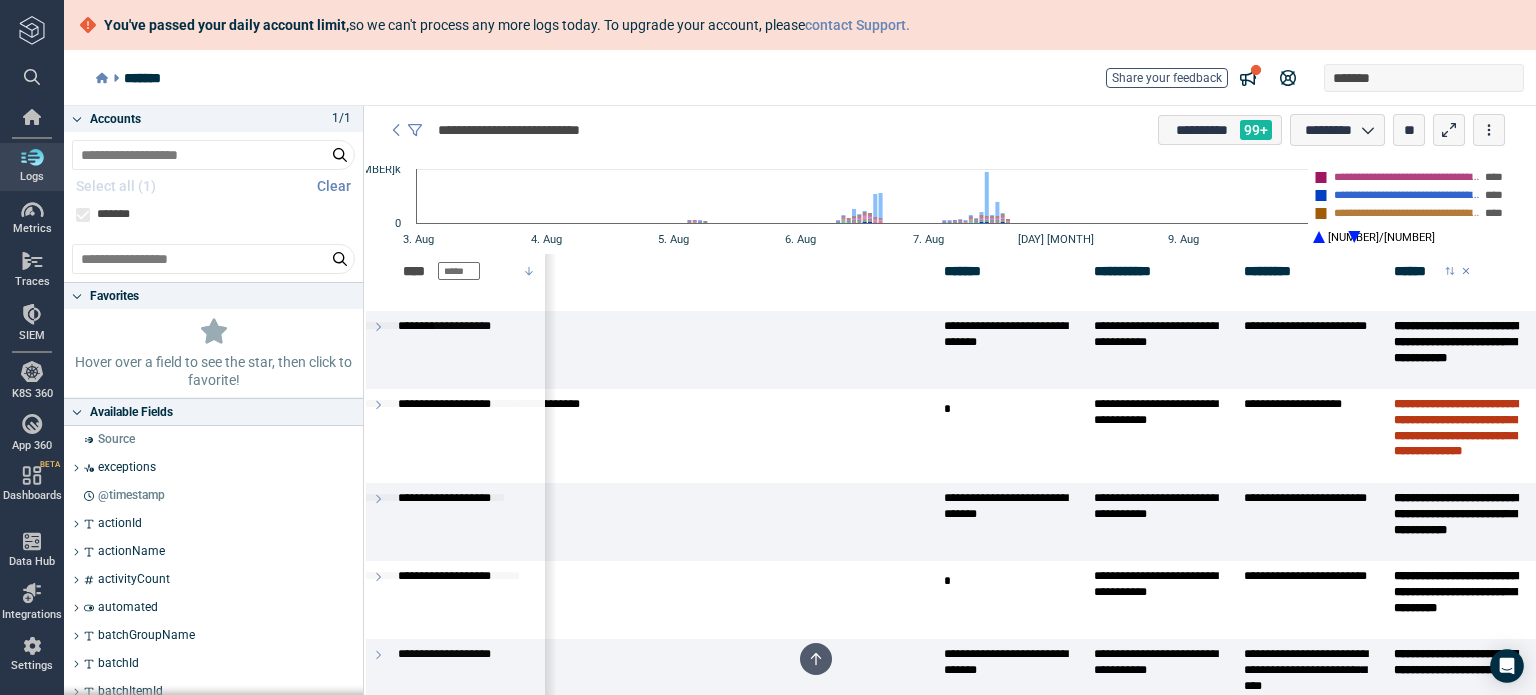 scroll, scrollTop: 0, scrollLeft: 797, axis: horizontal 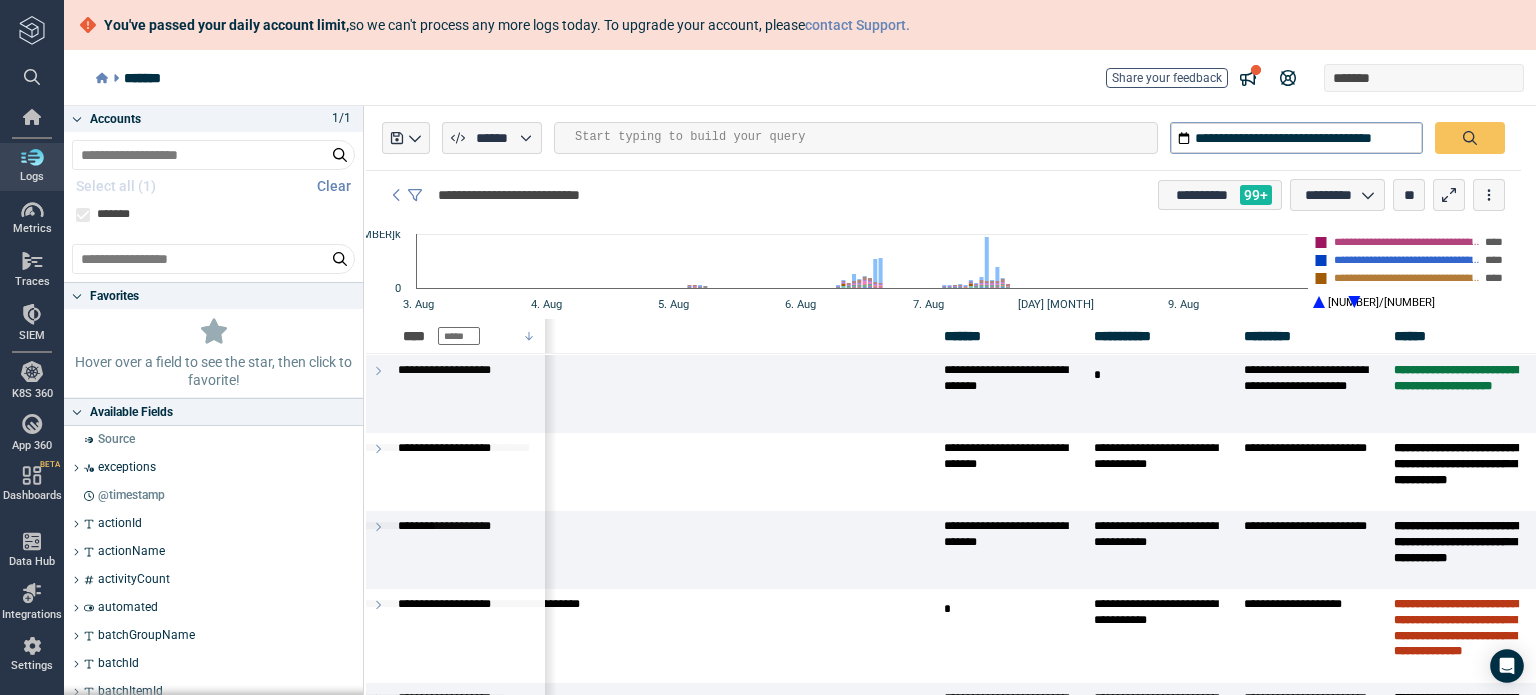 click 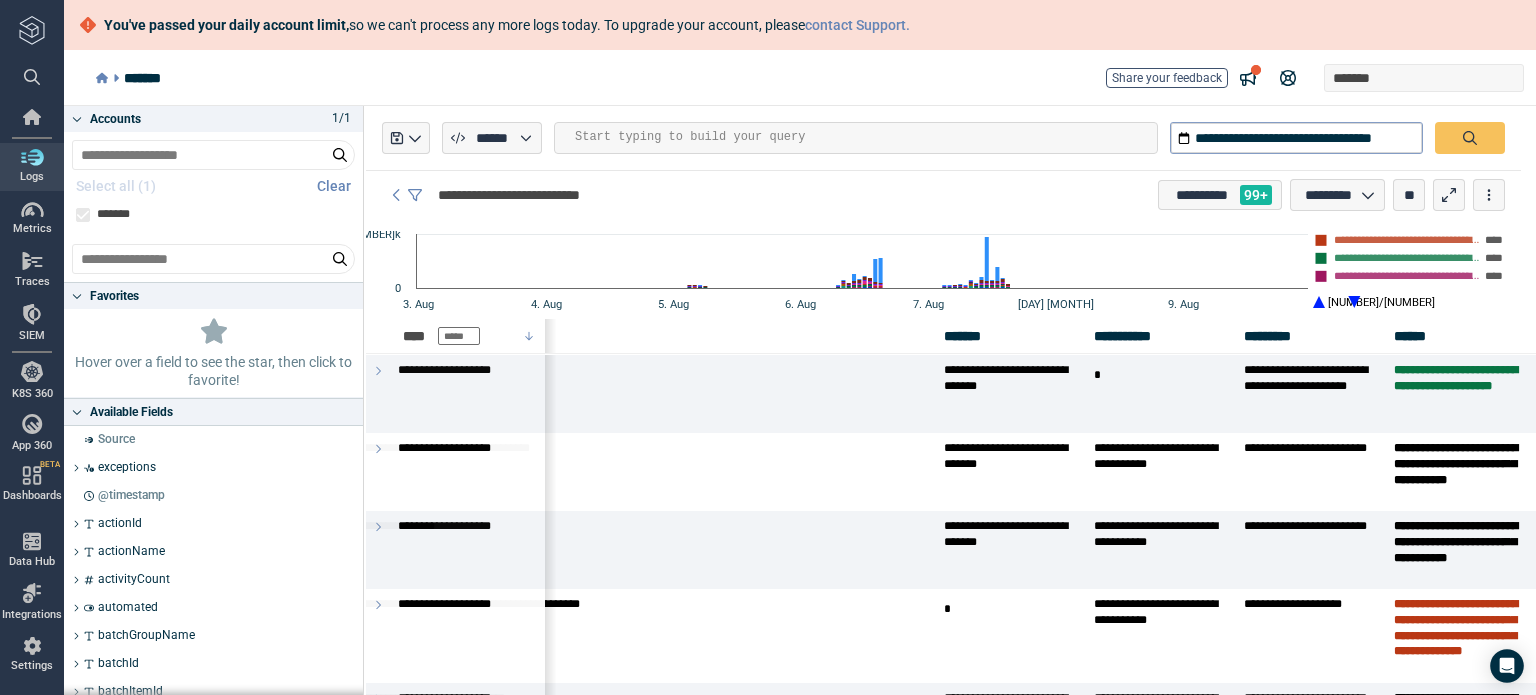 click 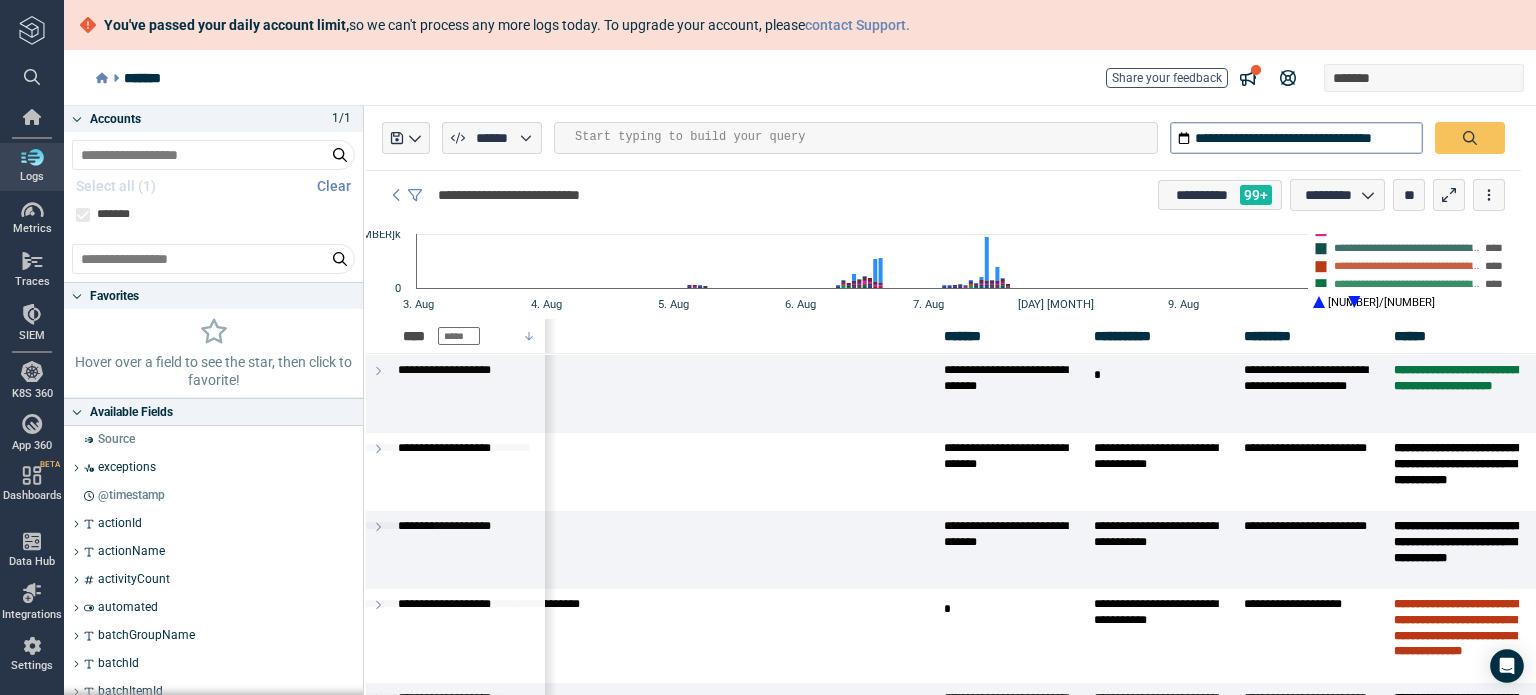 click 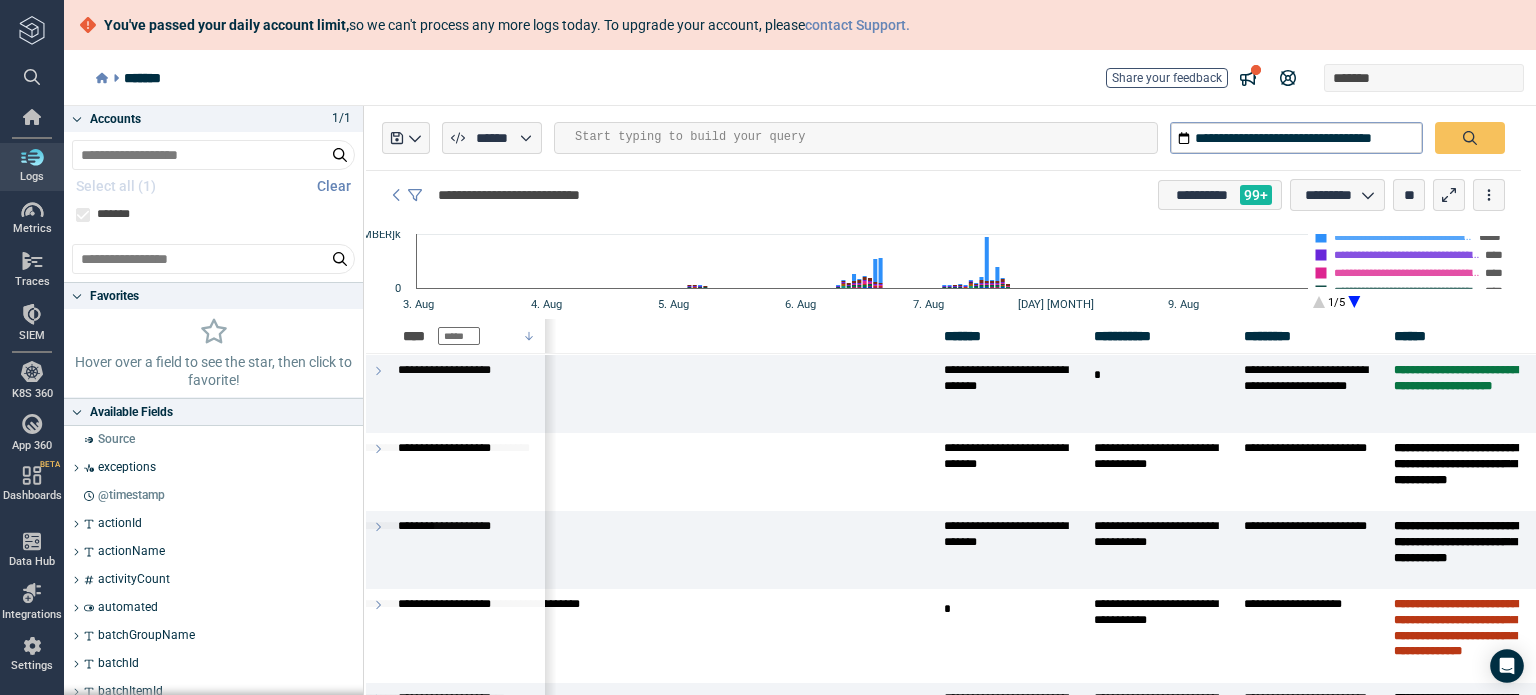 click 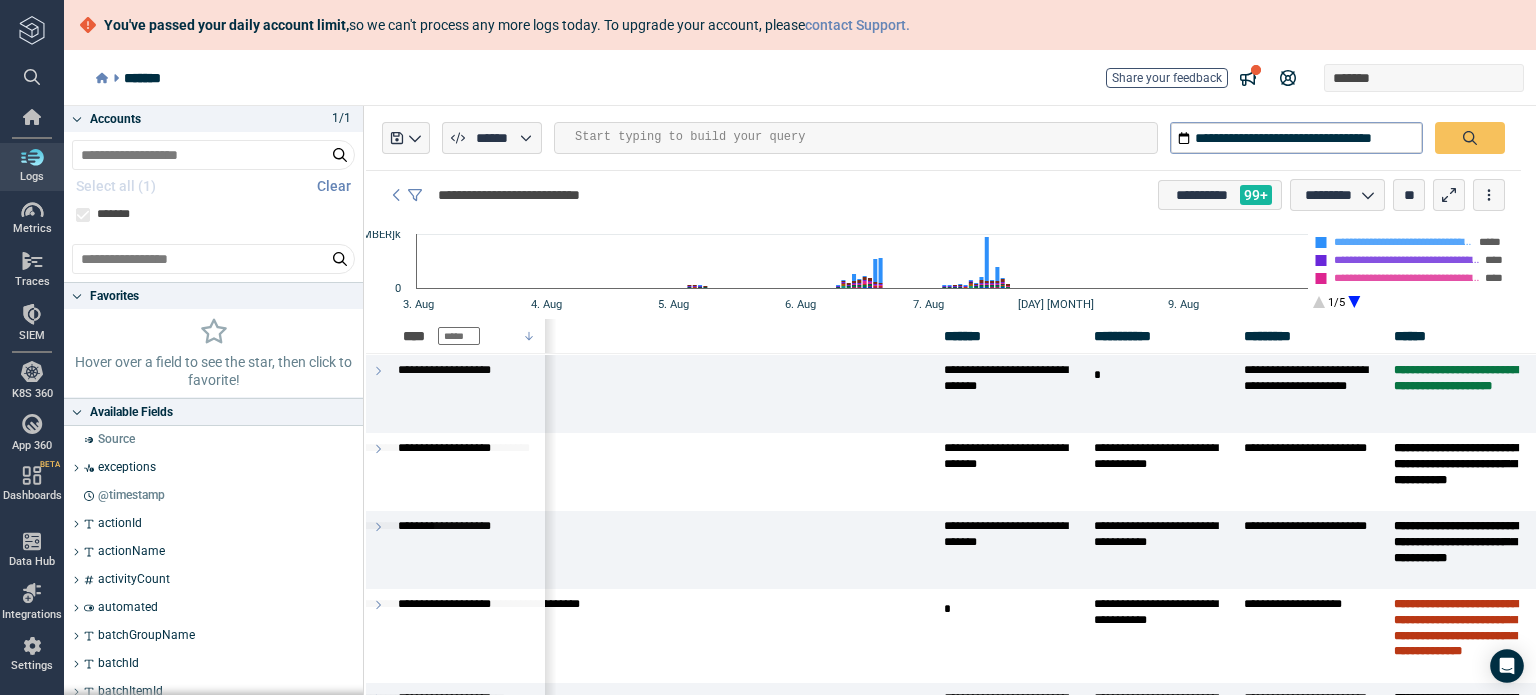 click 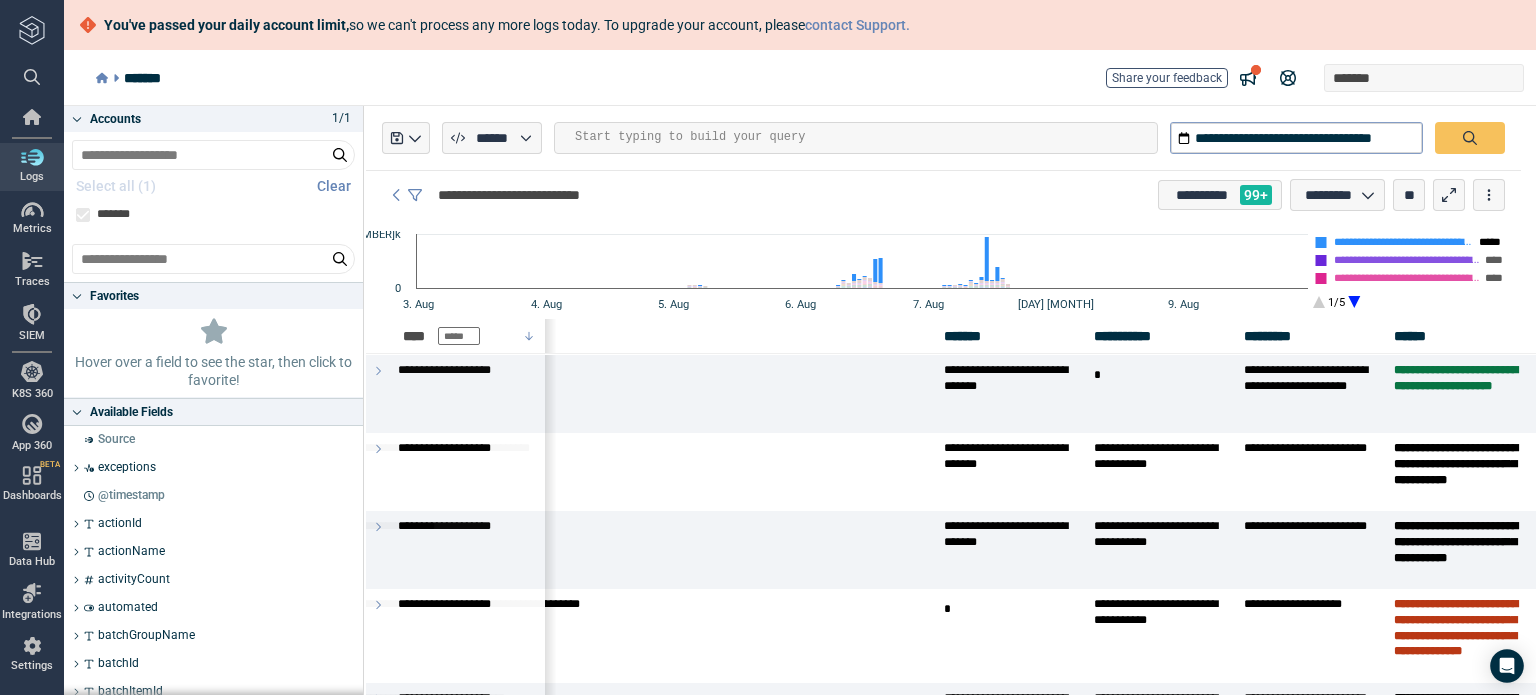click on "**********" at bounding box center [1404, 243] 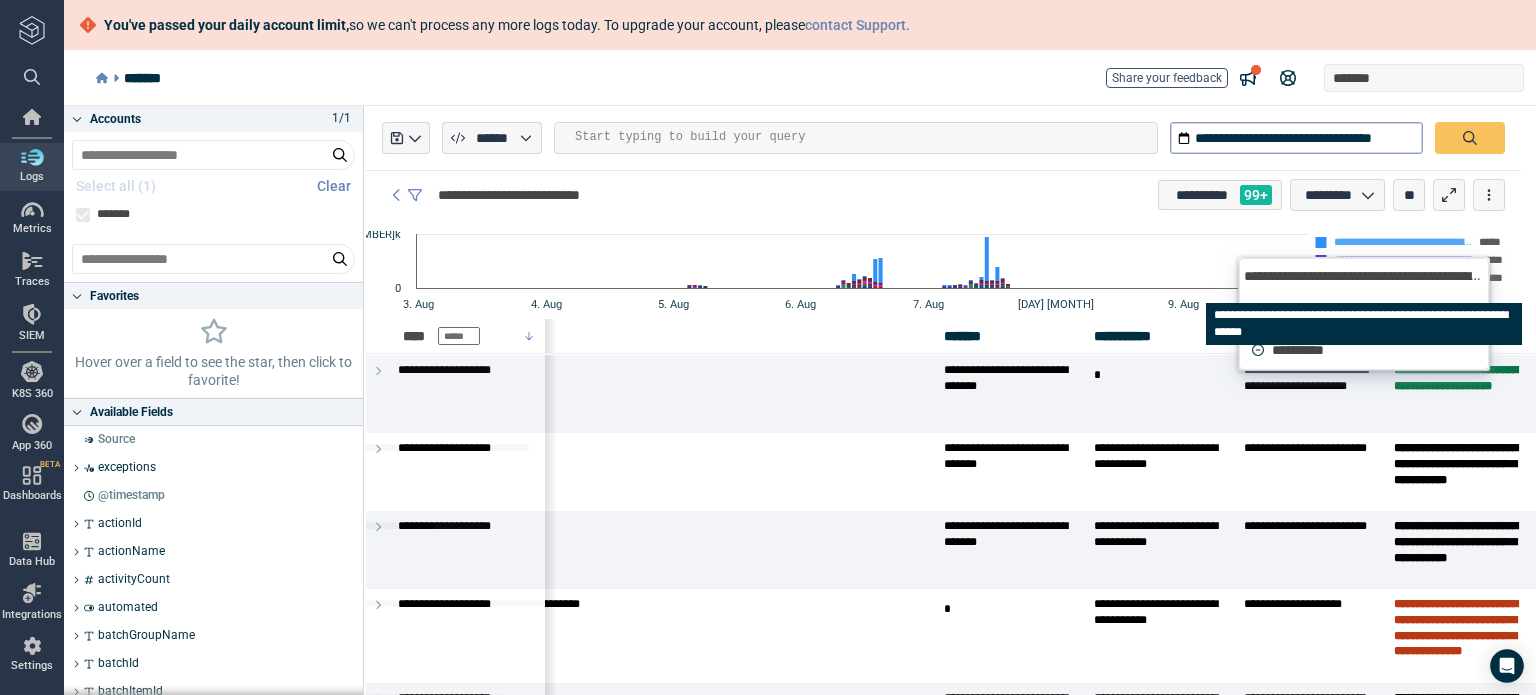 click on "**********" at bounding box center [1364, 276] 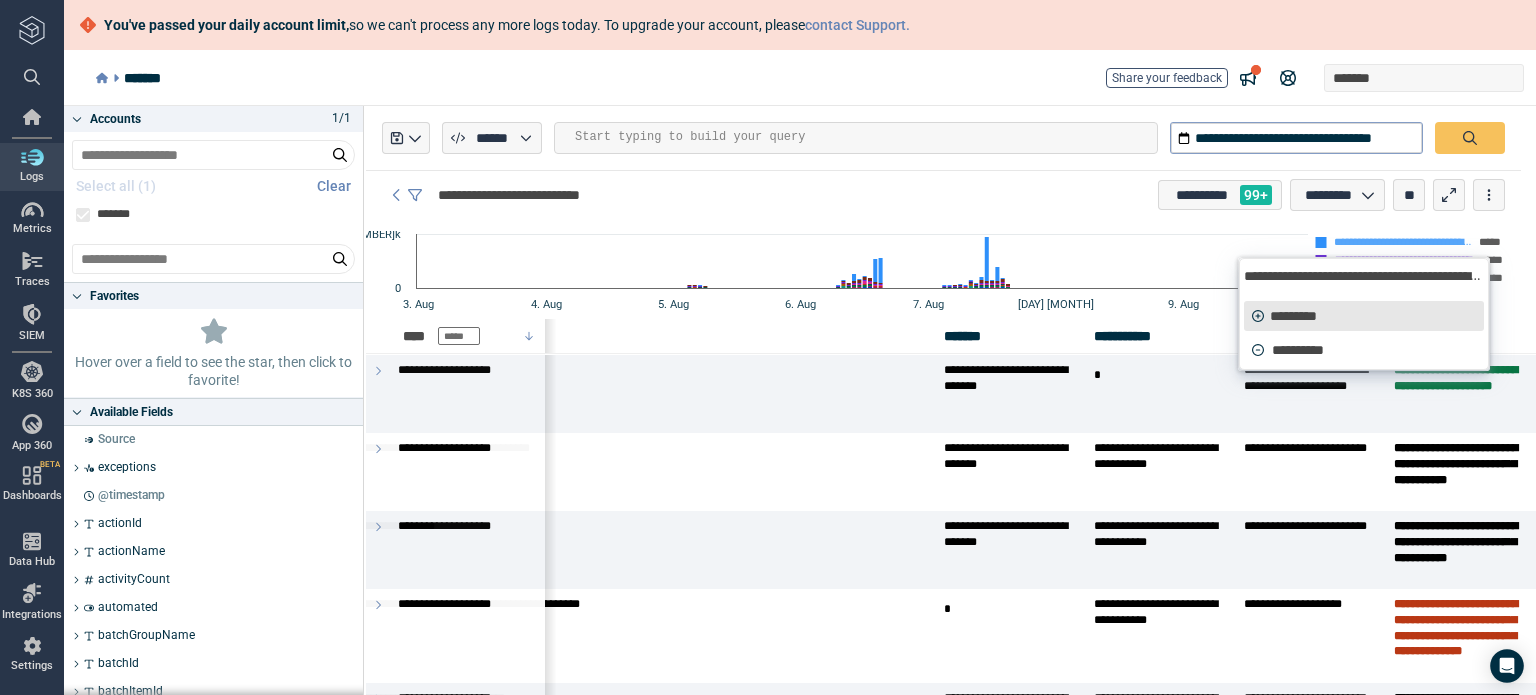 click on "*********" at bounding box center [1293, 316] 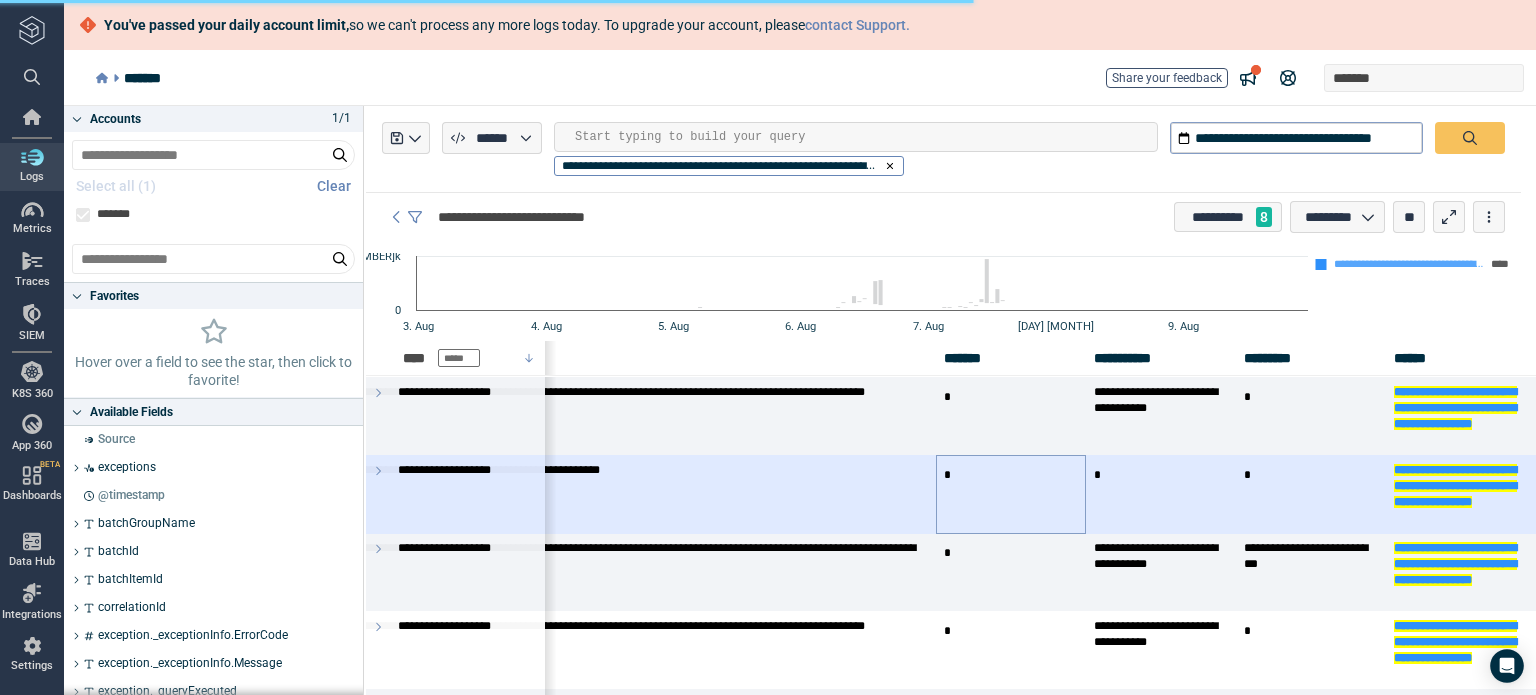type on "*" 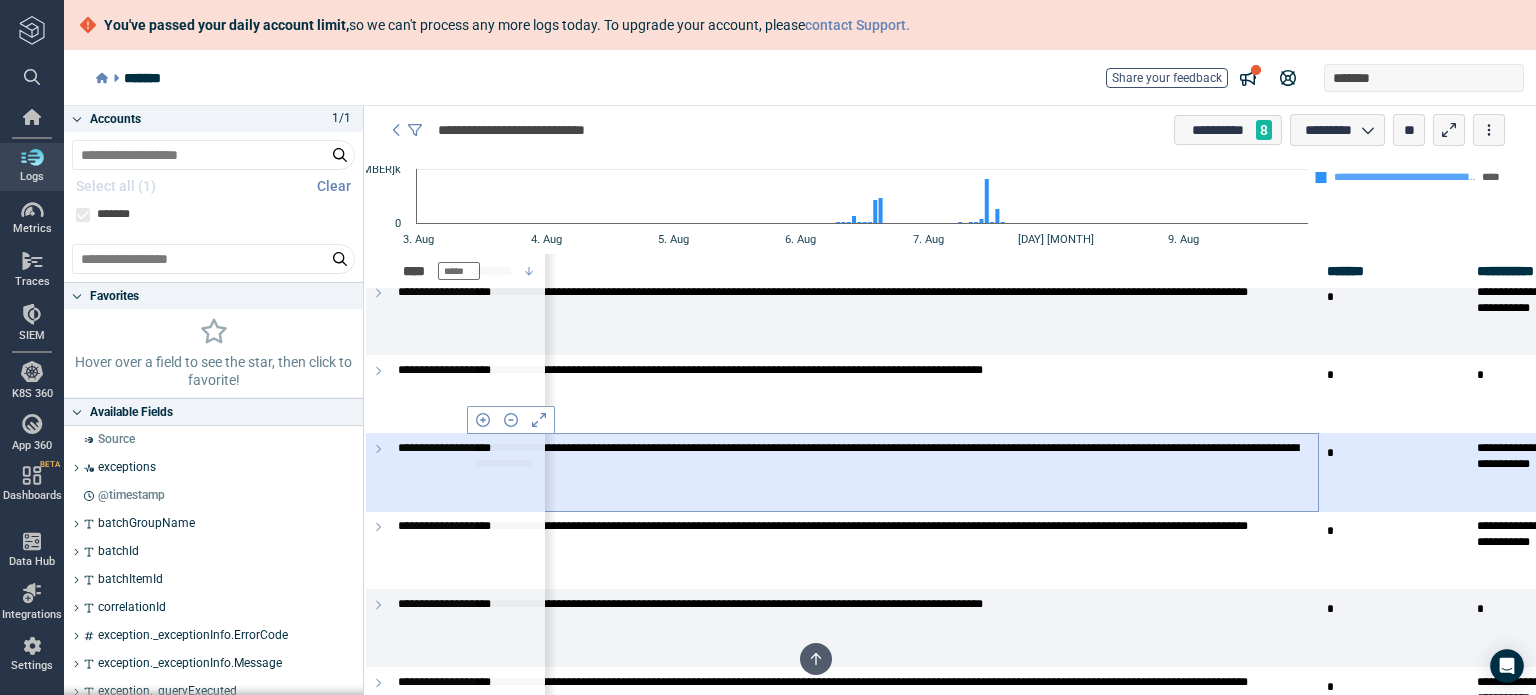 scroll, scrollTop: 100, scrollLeft: 0, axis: vertical 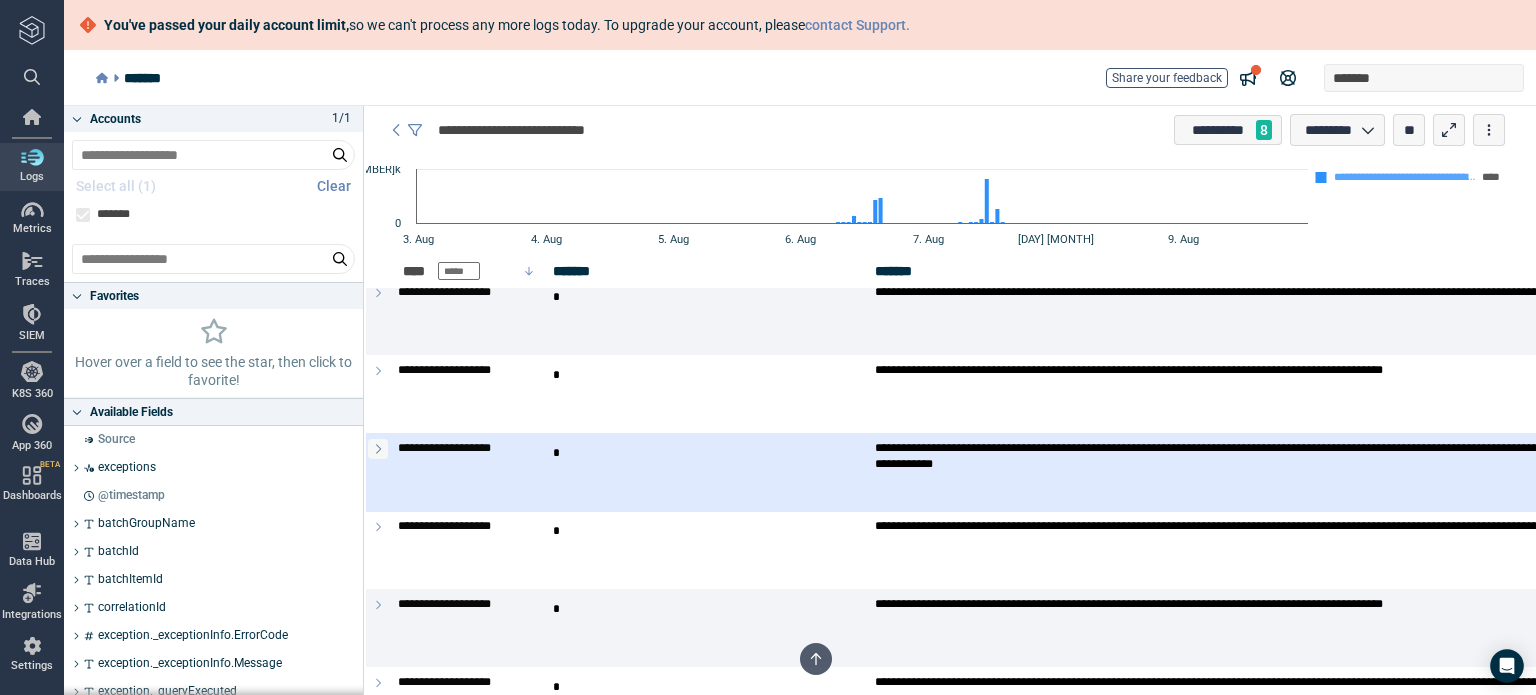 click 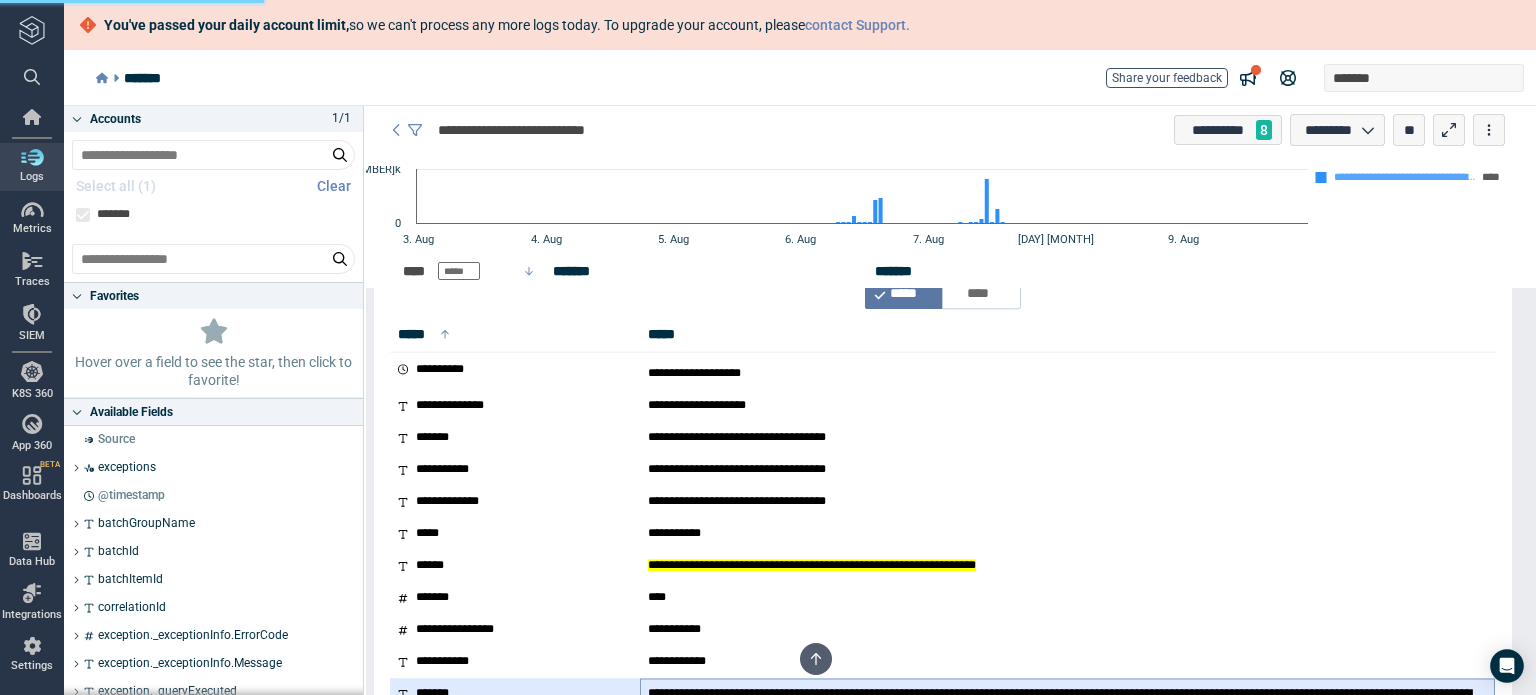 scroll, scrollTop: 600, scrollLeft: 0, axis: vertical 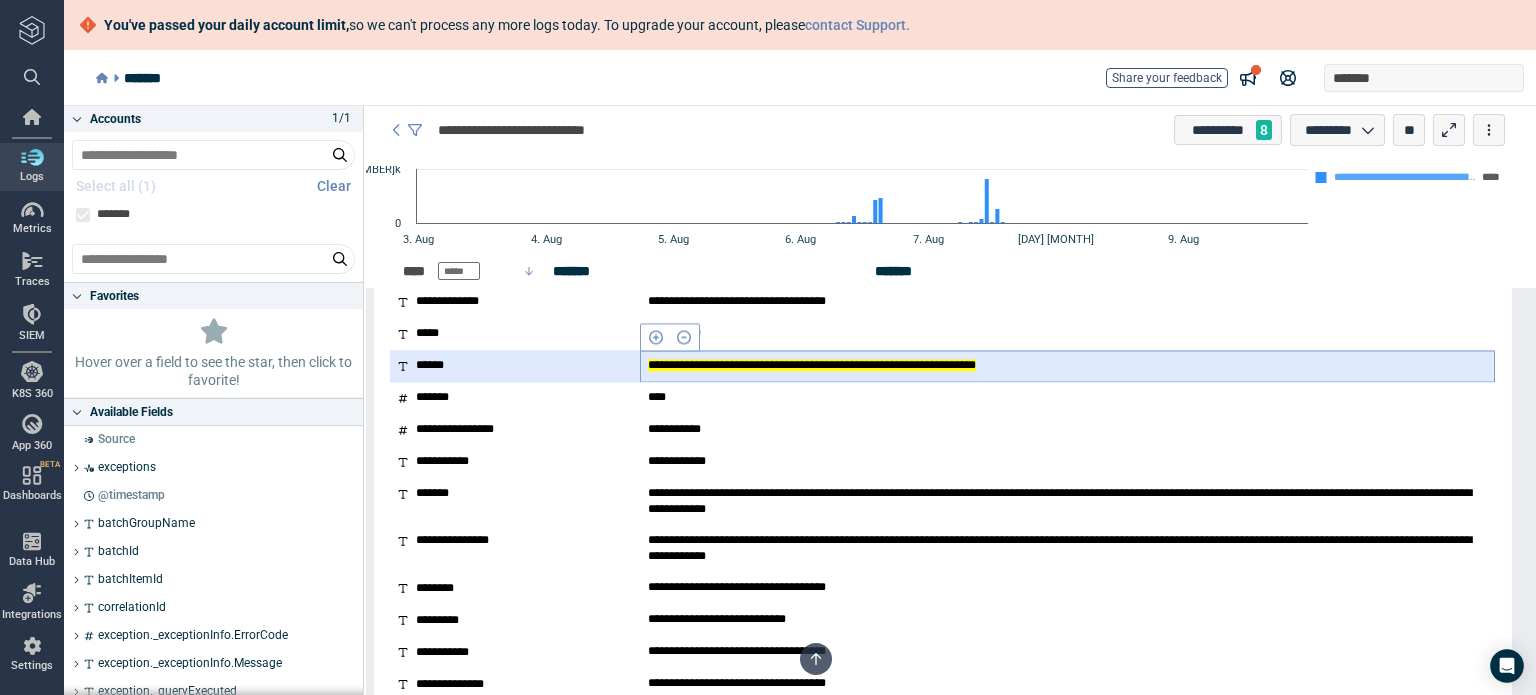 click on "**********" at bounding box center [812, 365] 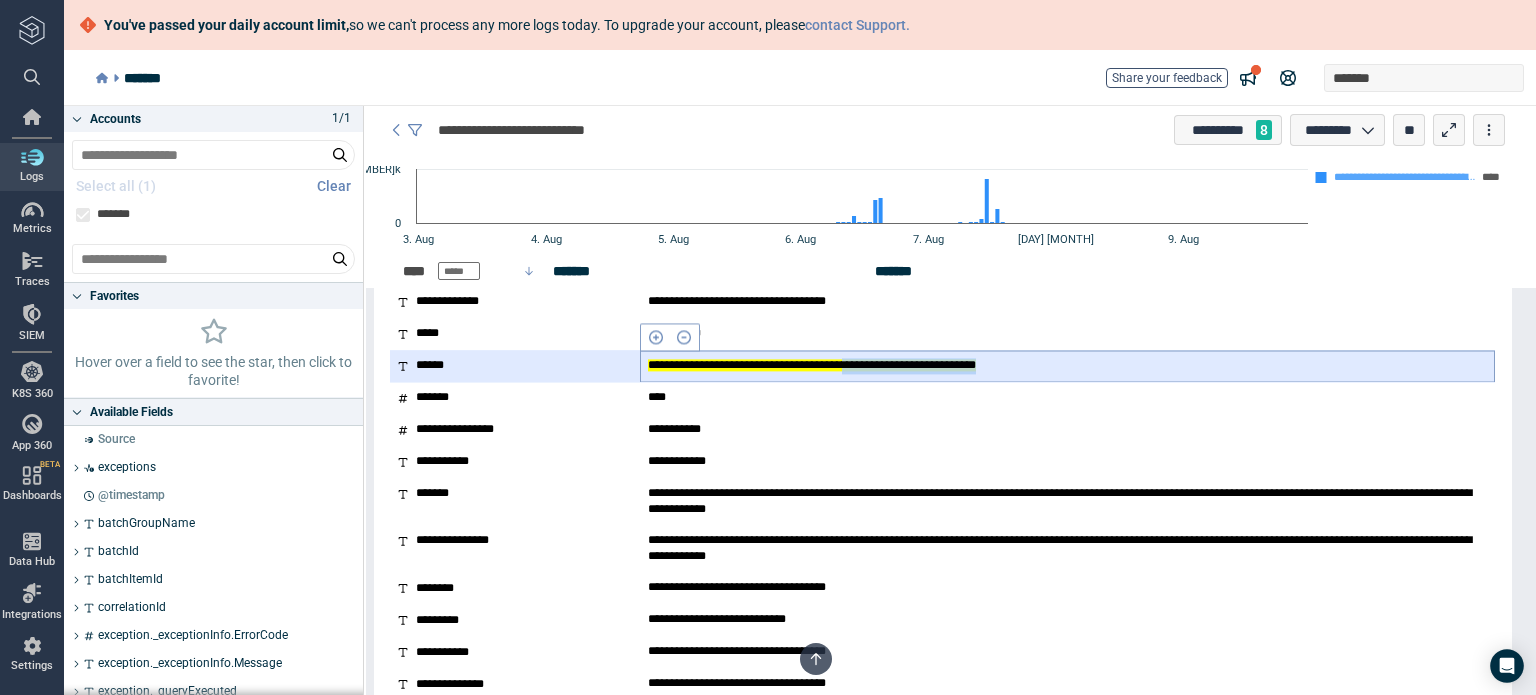 click on "**********" at bounding box center (812, 365) 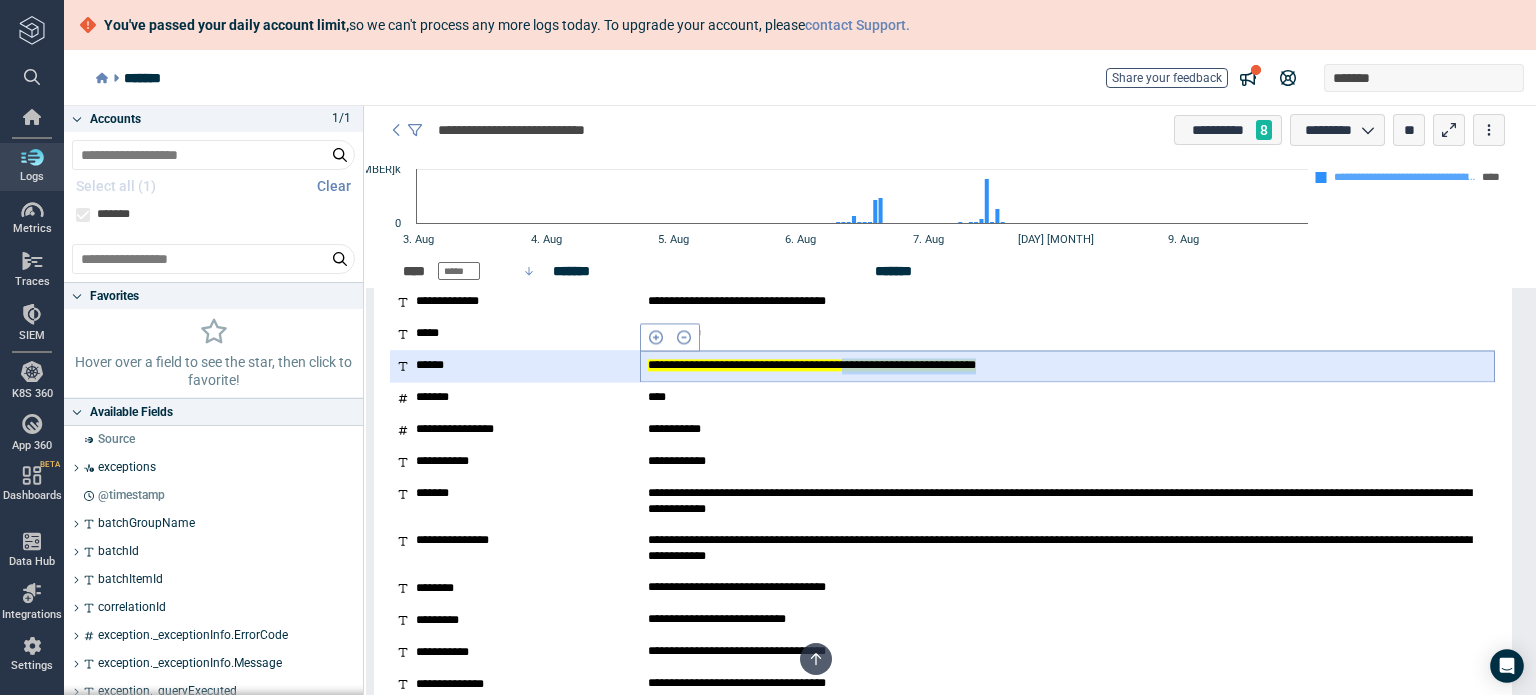 copy on "**********" 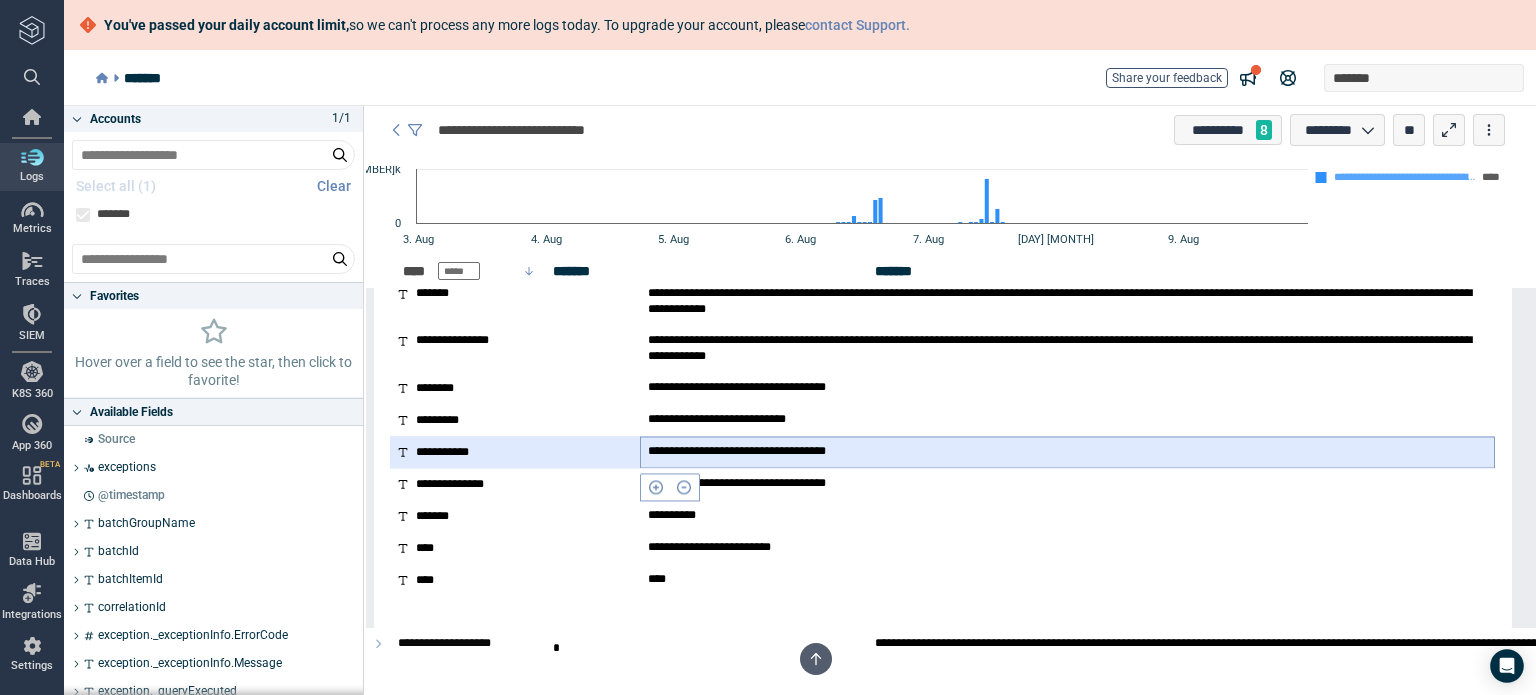 scroll, scrollTop: 600, scrollLeft: 0, axis: vertical 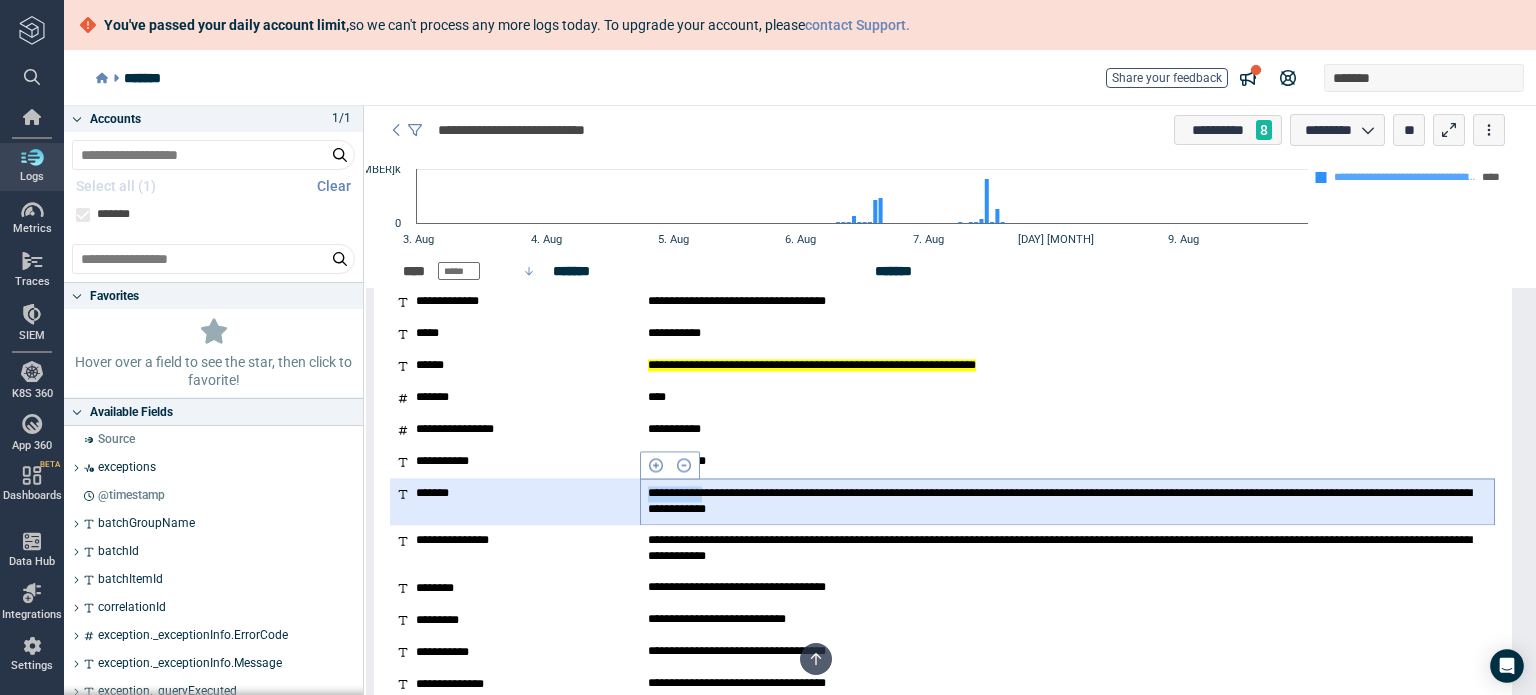 drag, startPoint x: 730, startPoint y: 491, endPoint x: 647, endPoint y: 494, distance: 83.0542 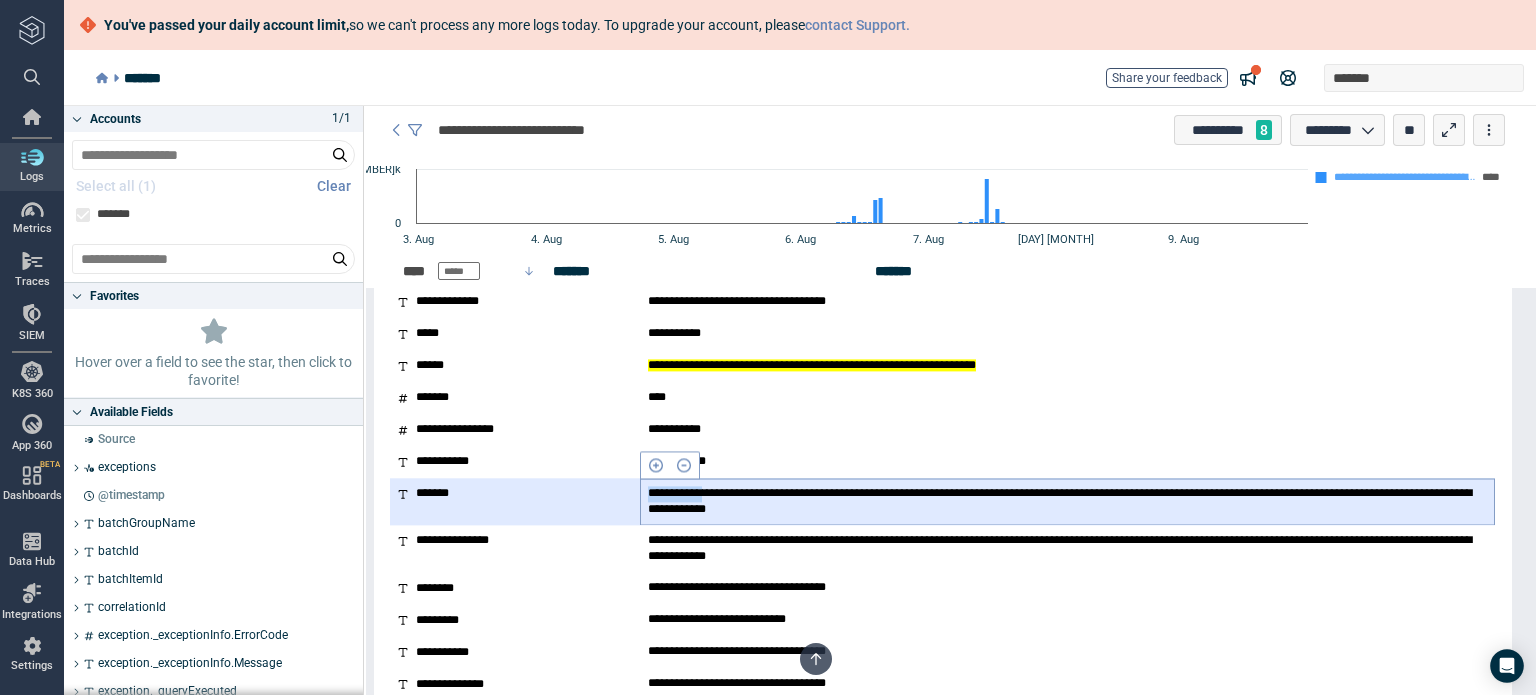 click on "**********" at bounding box center (1067, 501) 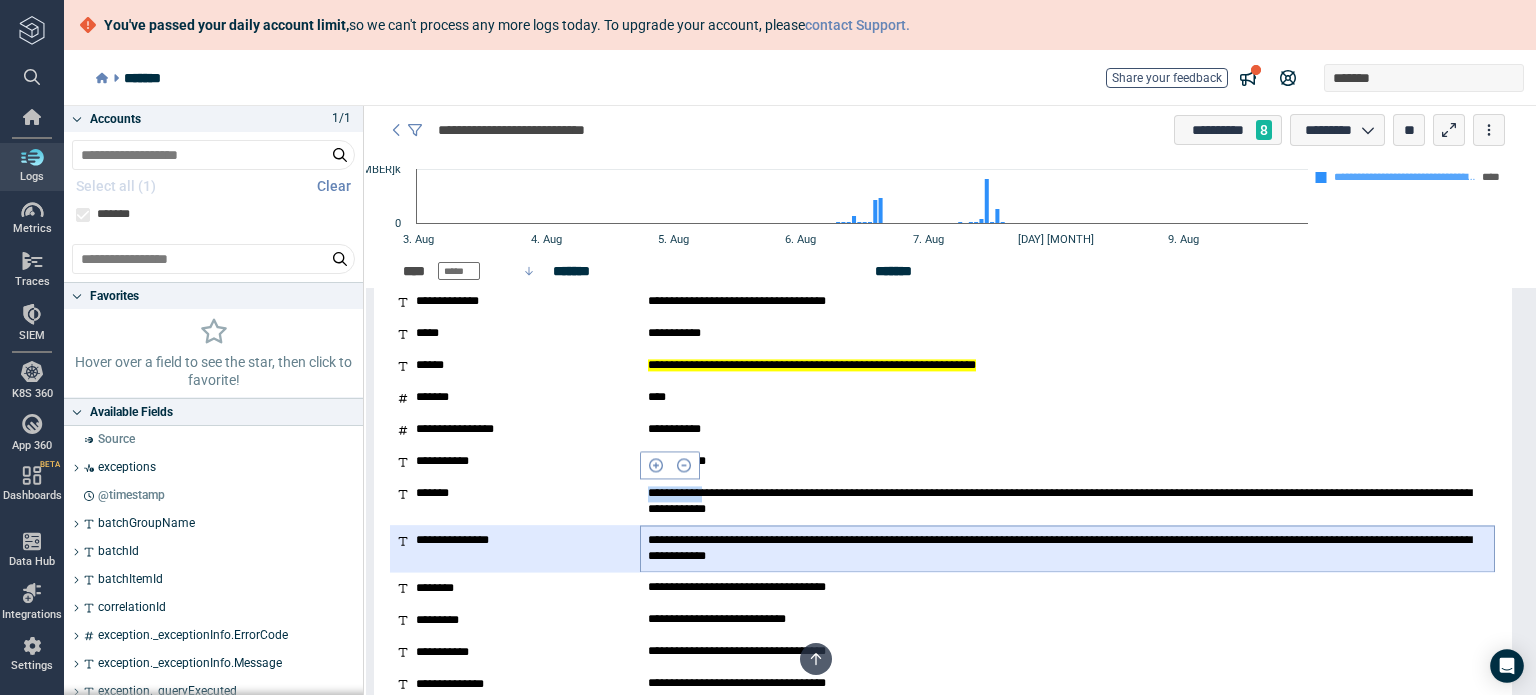 copy on "**********" 